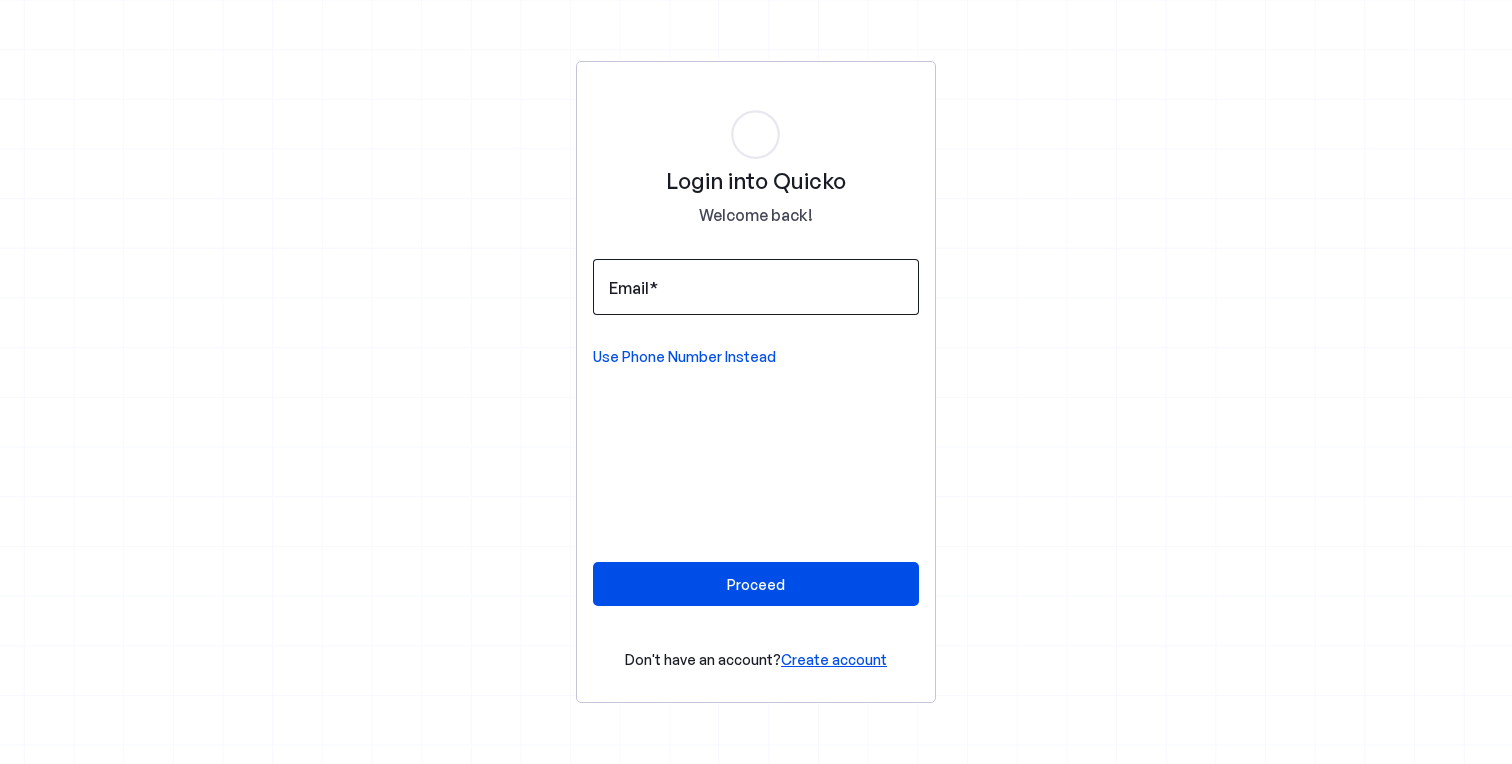 scroll, scrollTop: 0, scrollLeft: 0, axis: both 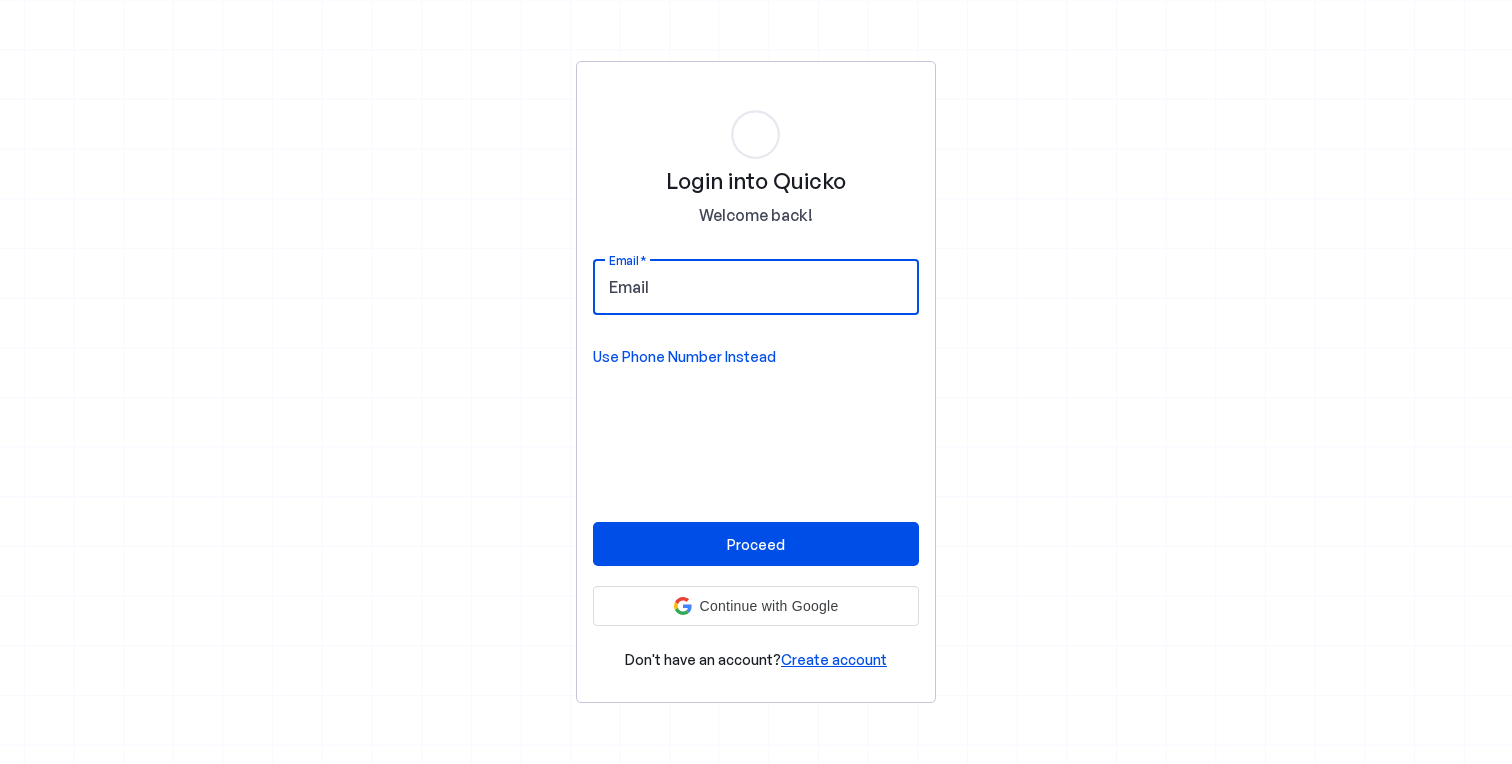 click on "Email" at bounding box center (756, 287) 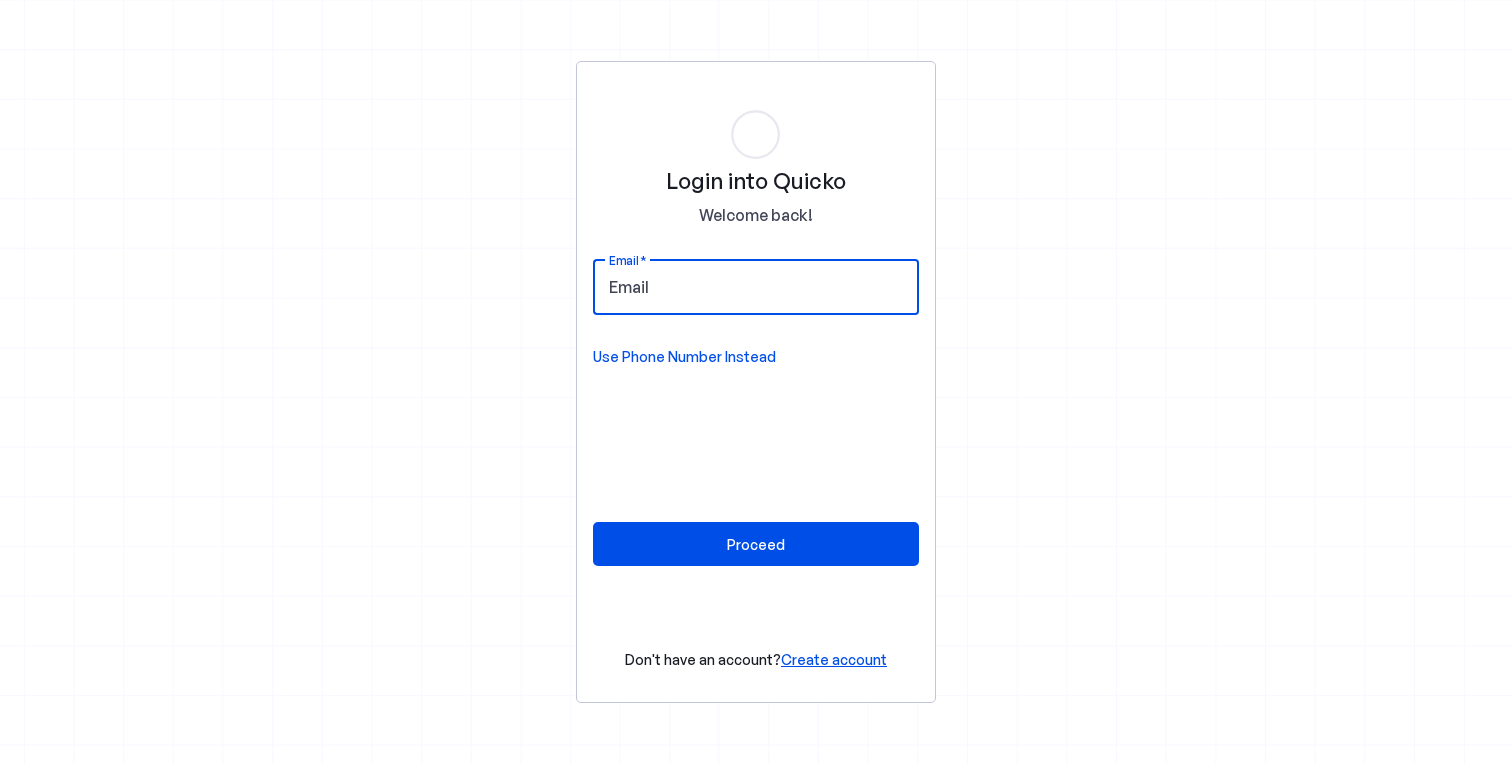 type on "[USERNAME]@[DOMAIN].com" 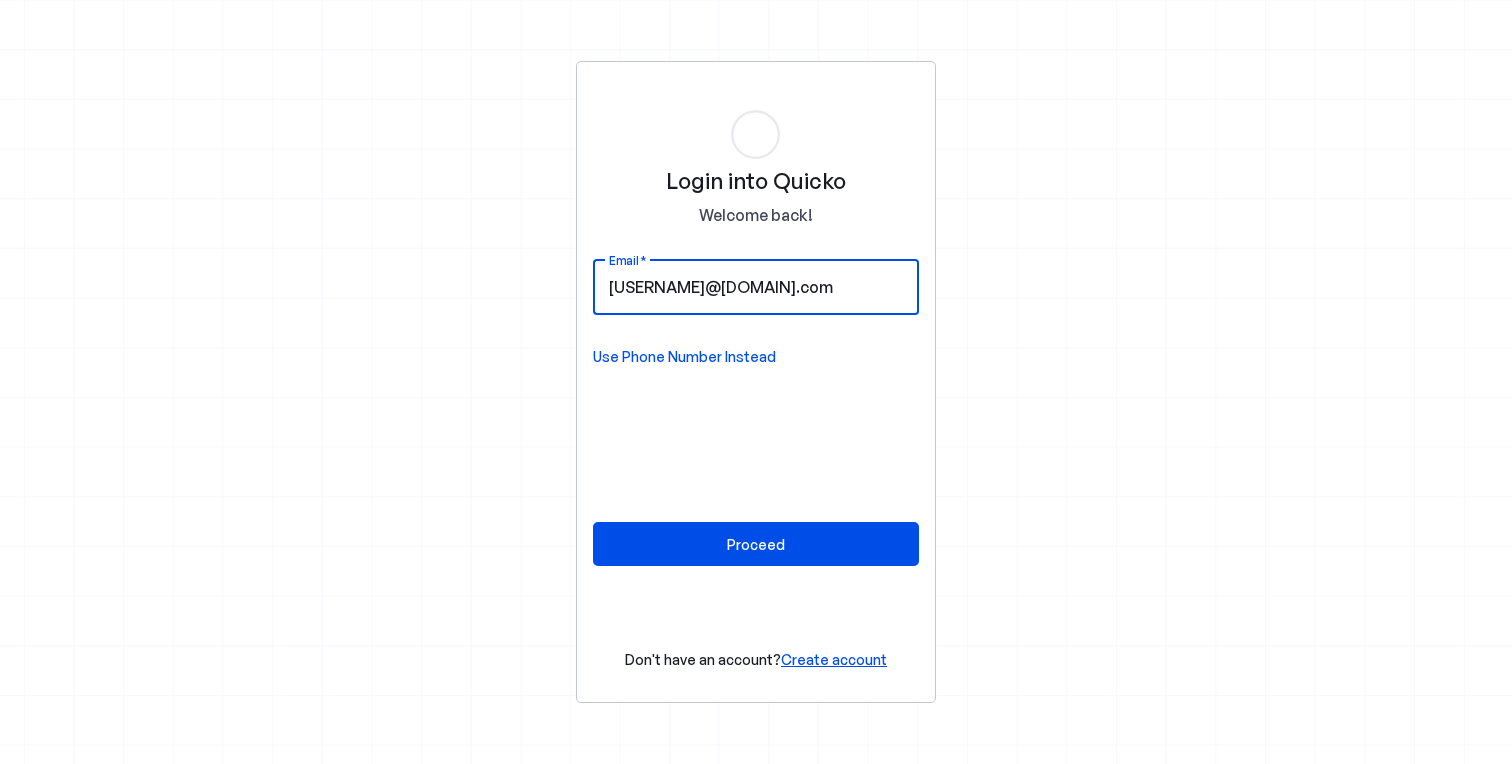 click on "Use Phone Number Instead" at bounding box center (684, 357) 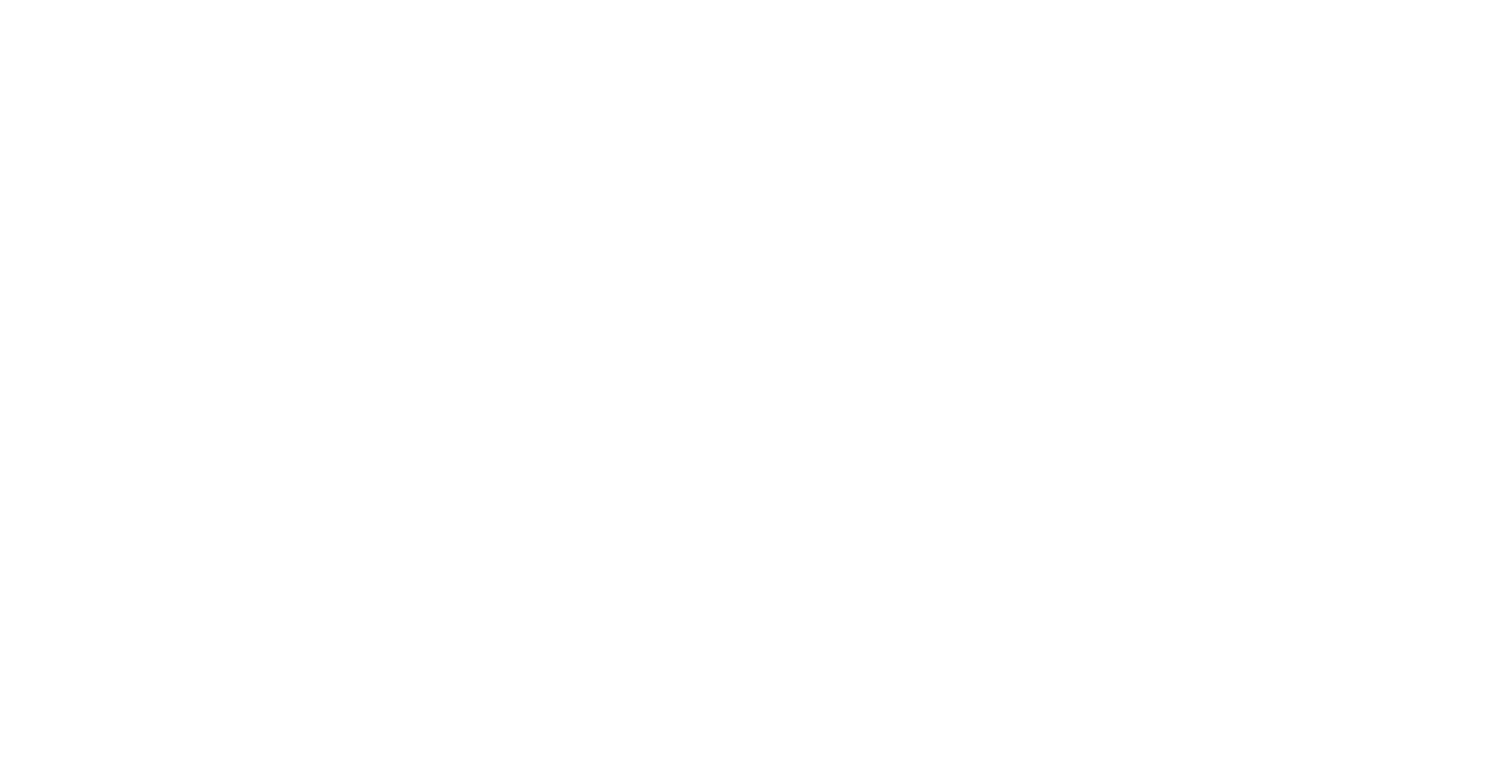 scroll, scrollTop: 0, scrollLeft: 0, axis: both 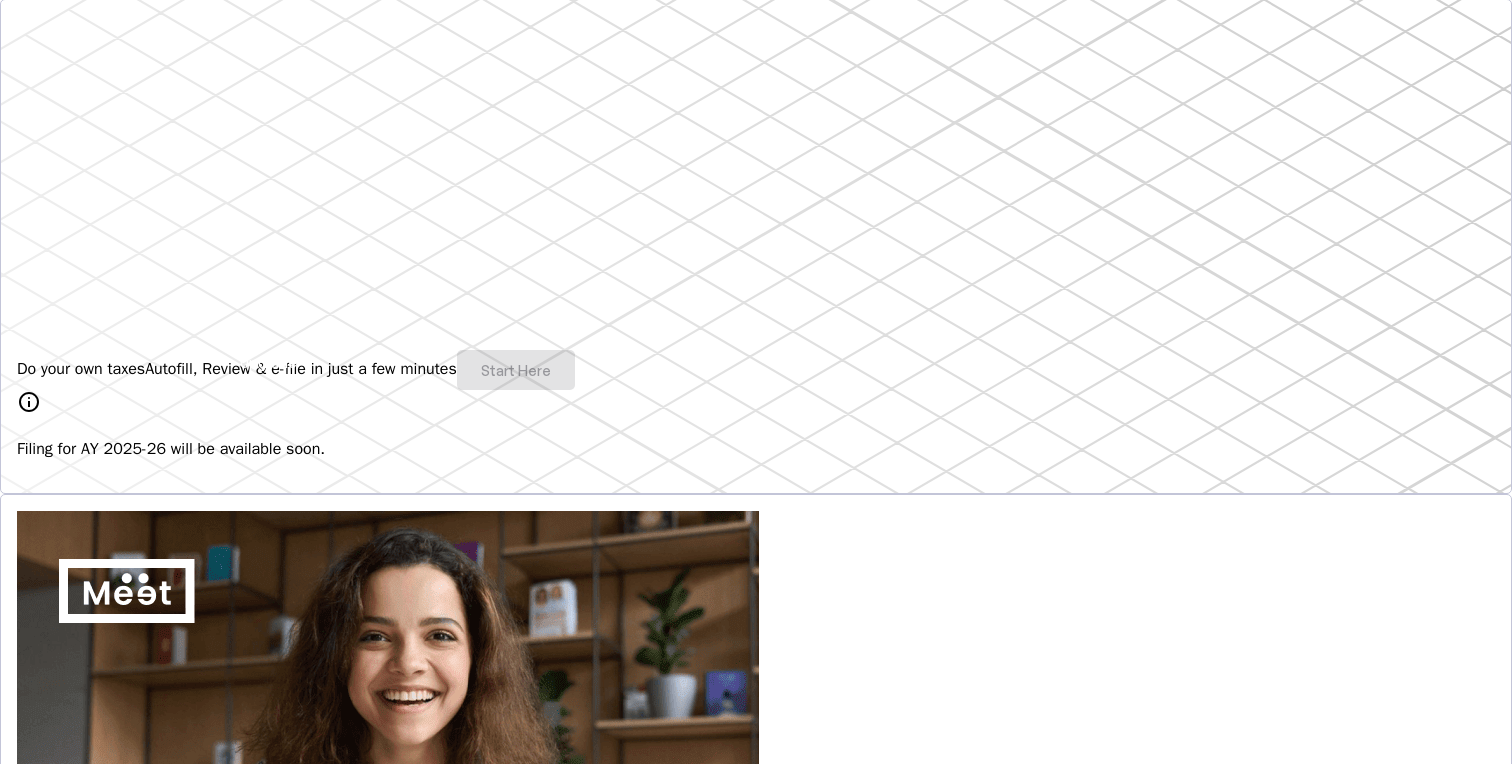 click on "Do your own taxes   Autofill, Review & e-file in just a few minutes   Start Here" at bounding box center (756, 370) 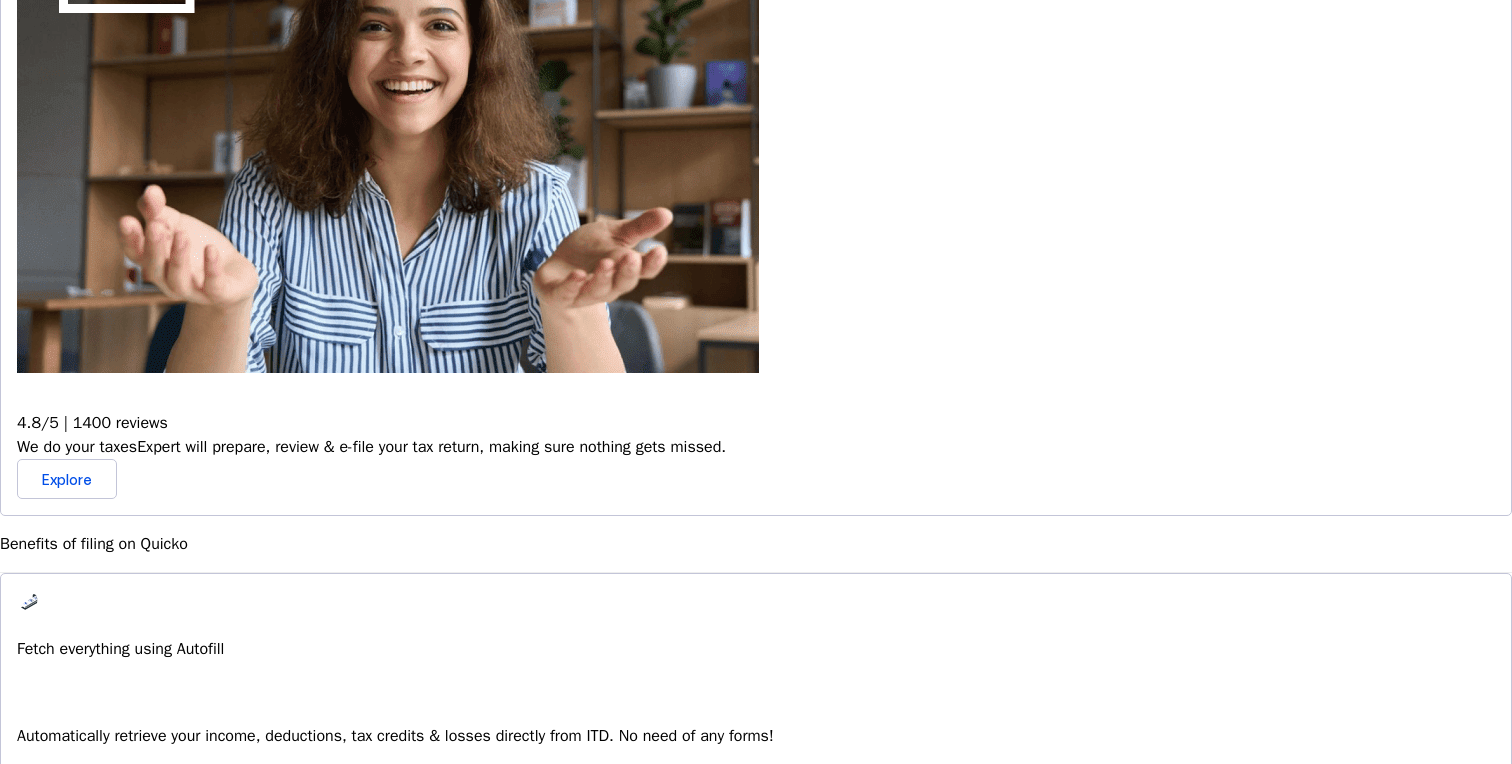 scroll, scrollTop: 0, scrollLeft: 0, axis: both 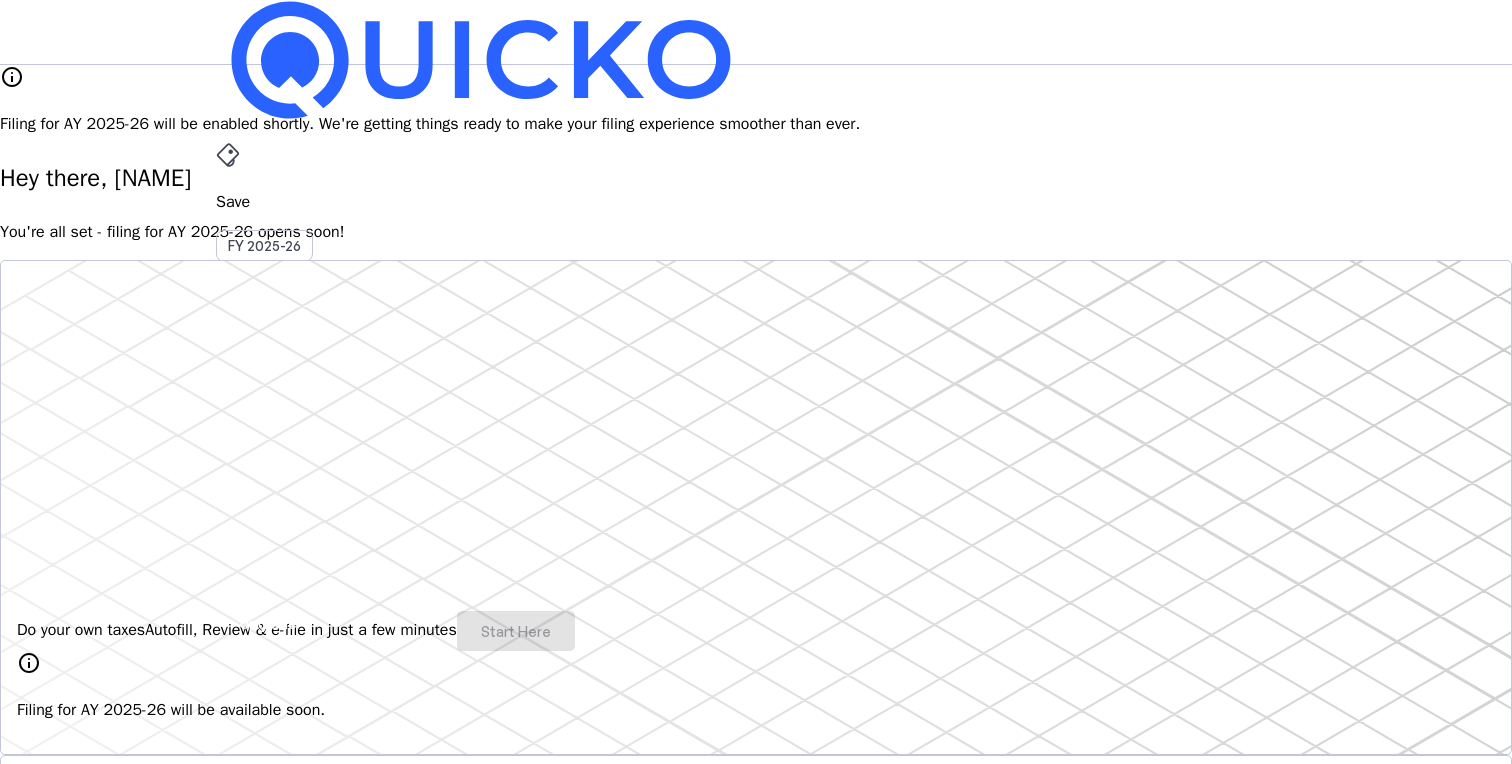 click on "AY 2025-26" at bounding box center (265, 452) 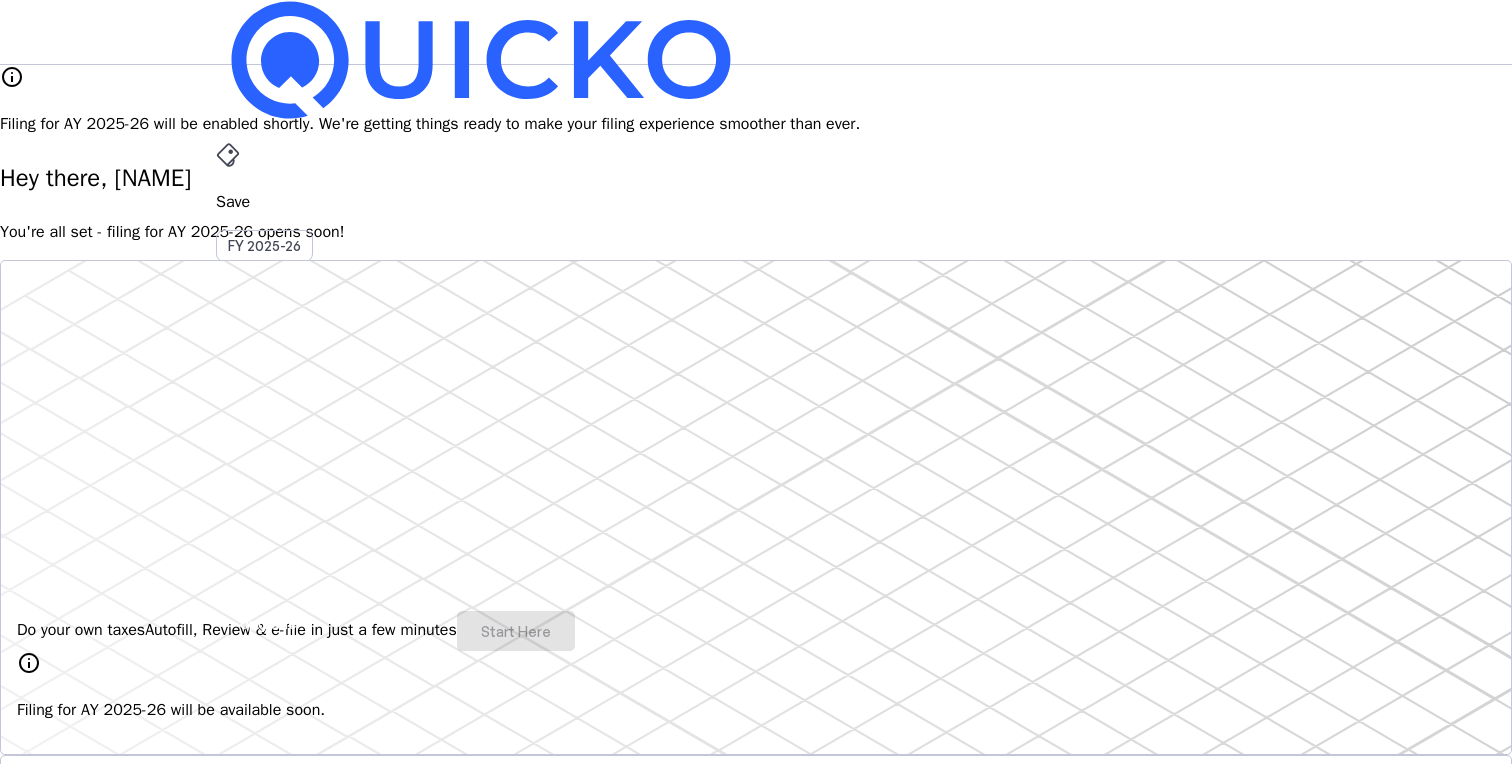 click on "File" at bounding box center (756, 408) 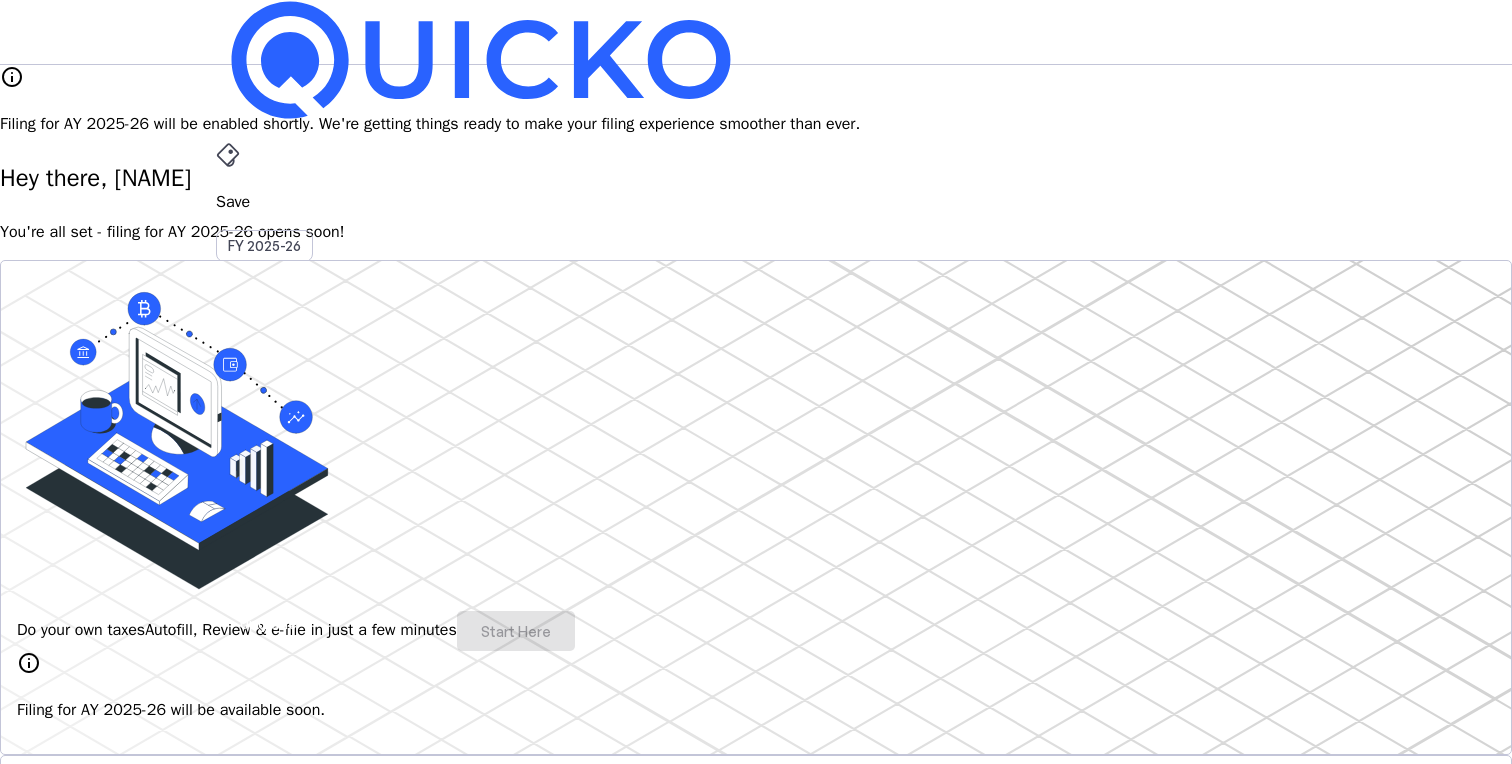 click on "Save" at bounding box center (756, 202) 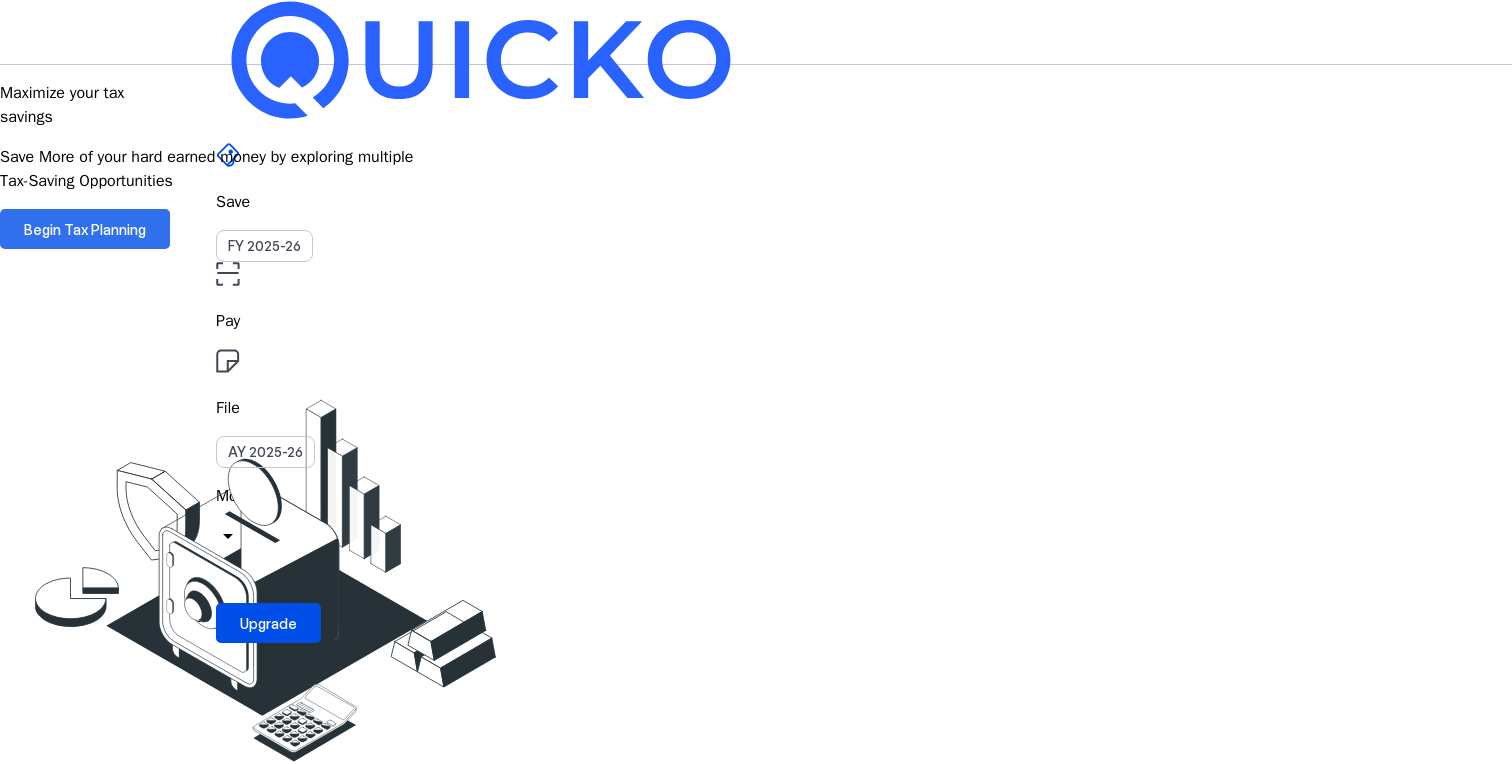 click on "Begin Tax Planning" at bounding box center [85, 229] 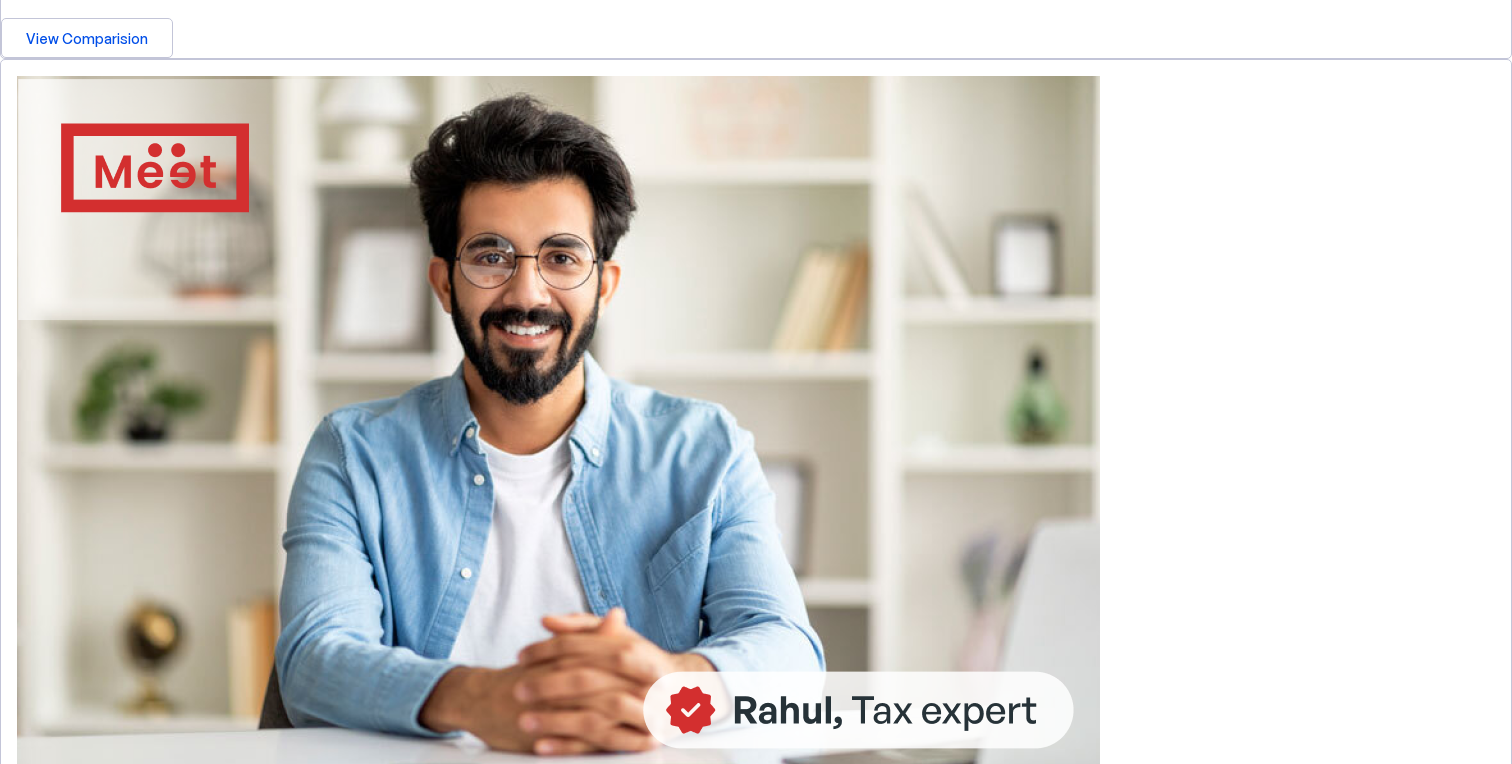 scroll, scrollTop: 0, scrollLeft: 0, axis: both 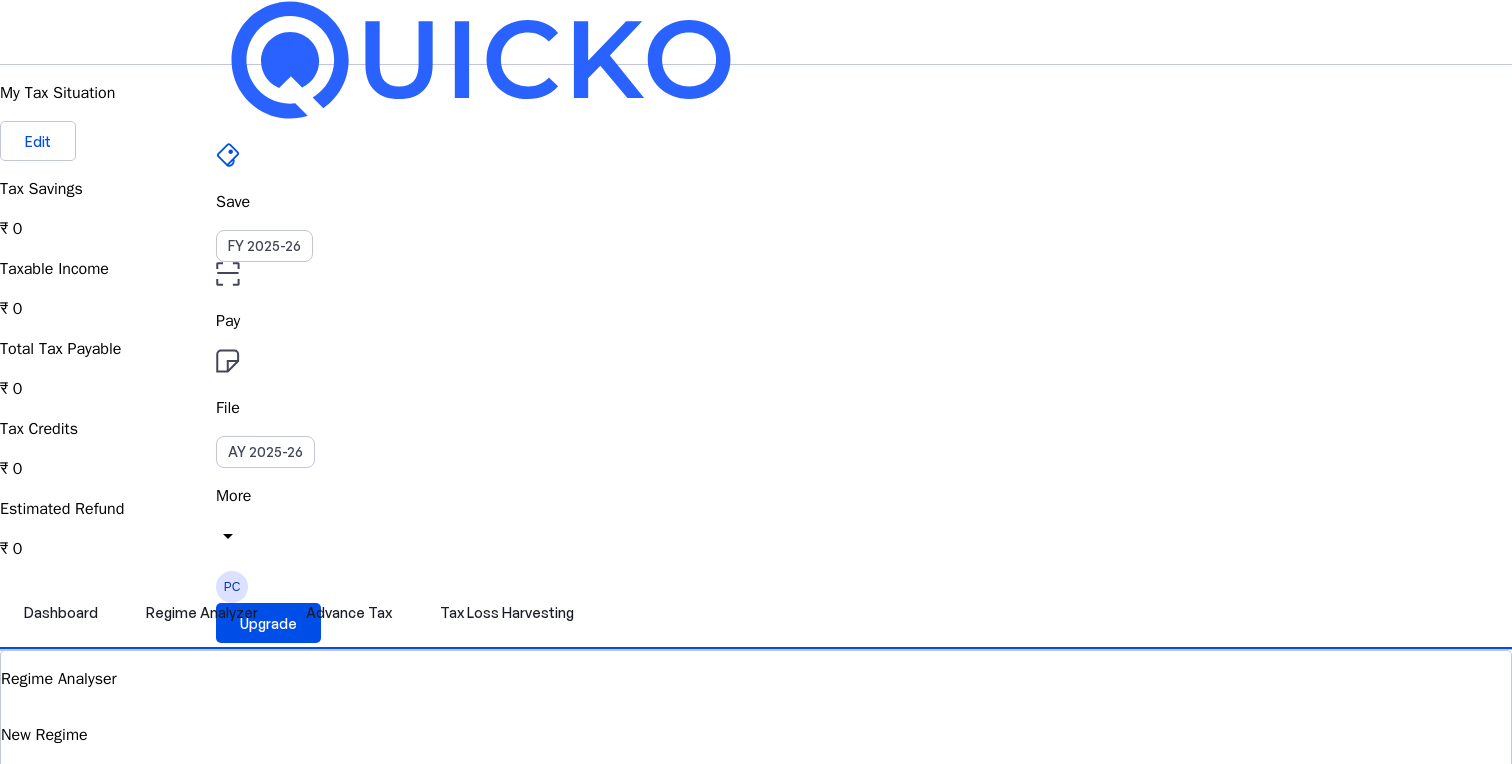 click on "File" at bounding box center (756, 321) 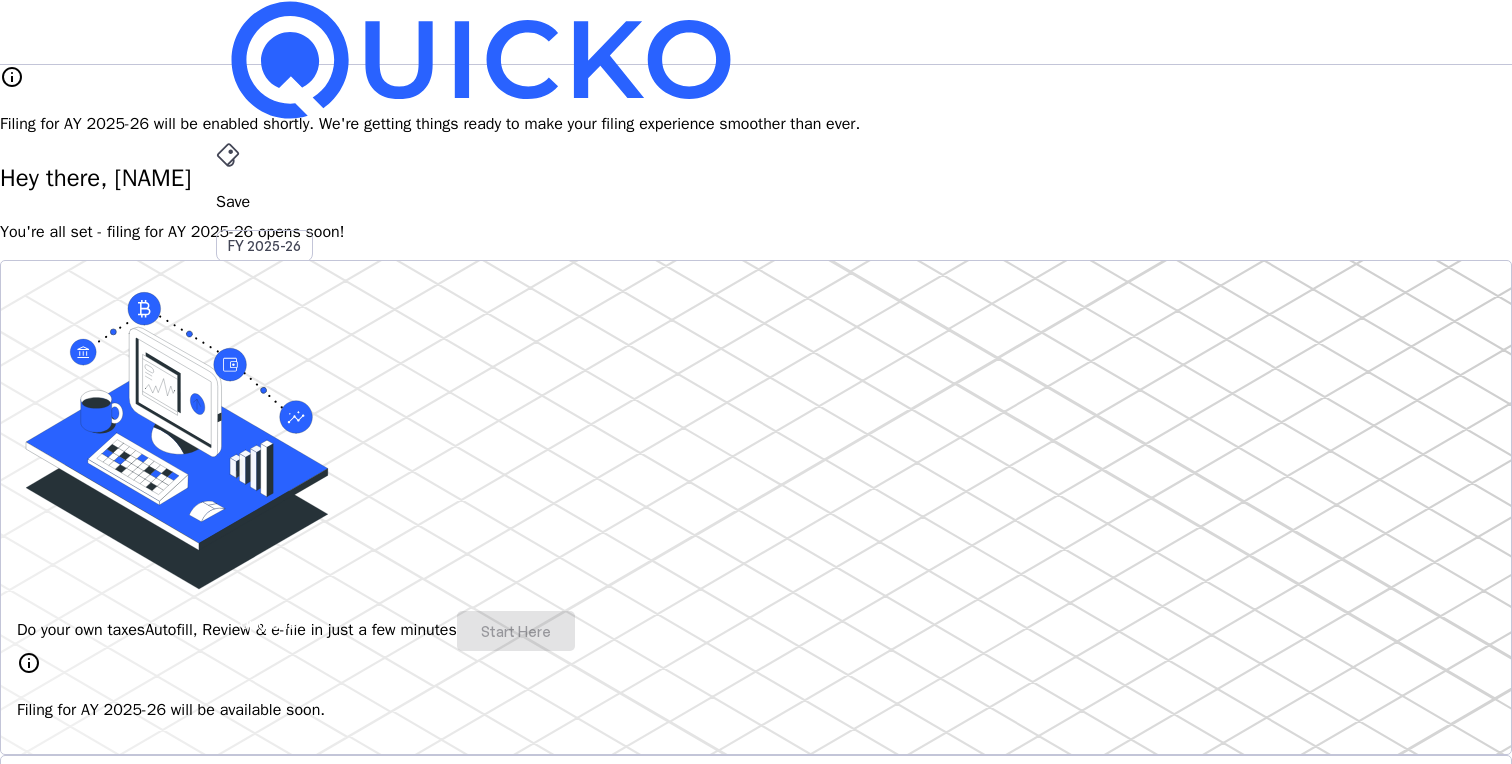 click on "More" at bounding box center (756, 496) 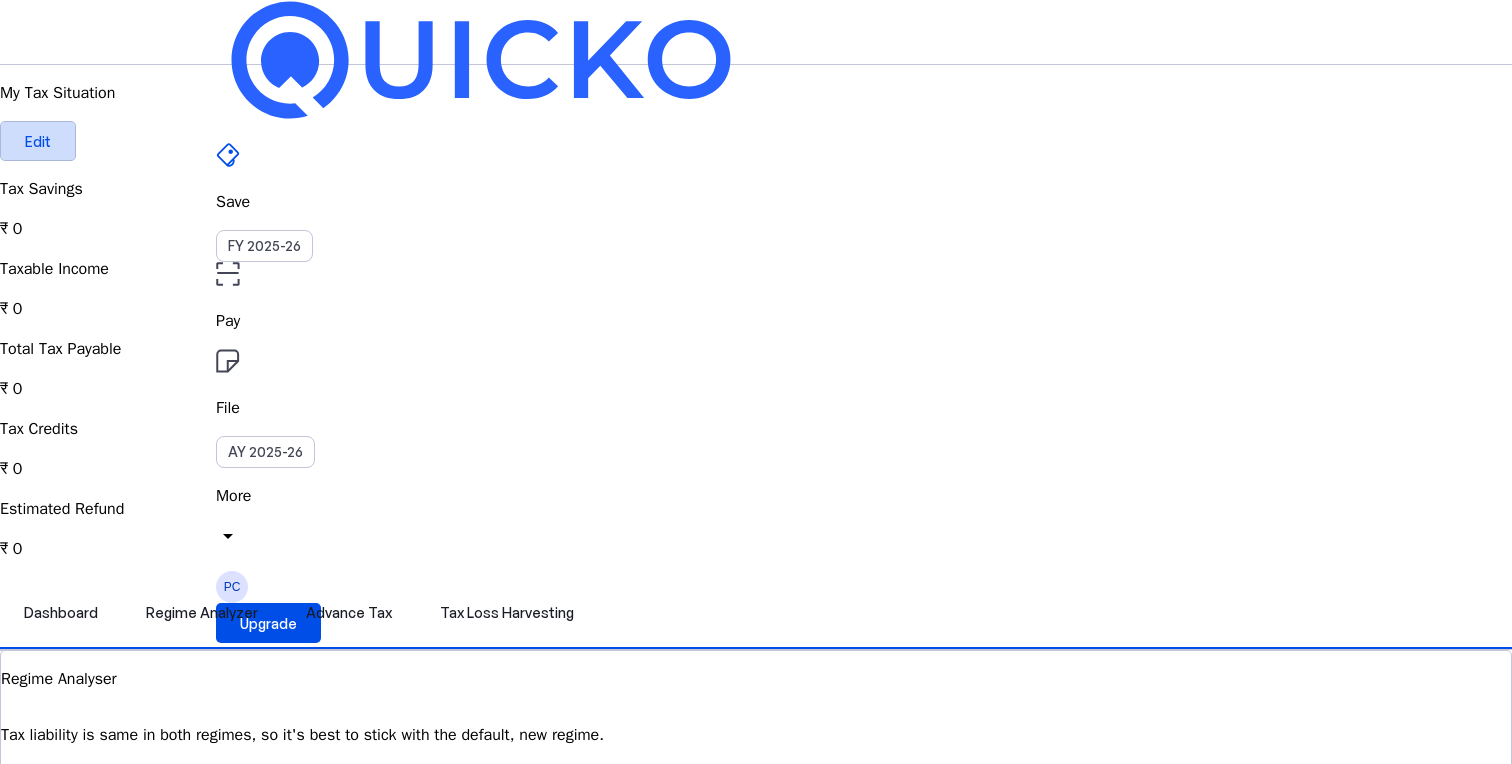 click at bounding box center [38, 141] 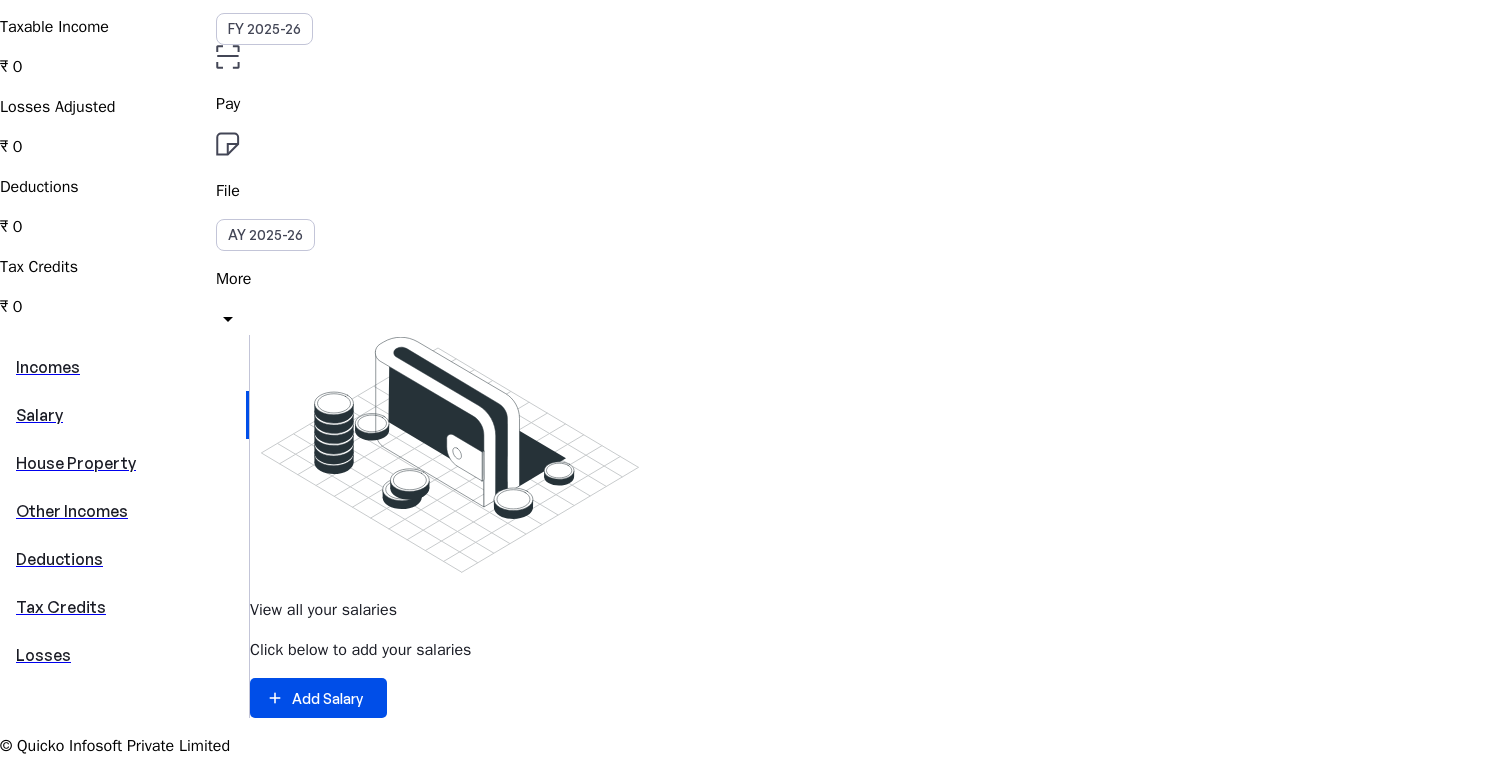 scroll, scrollTop: 245, scrollLeft: 0, axis: vertical 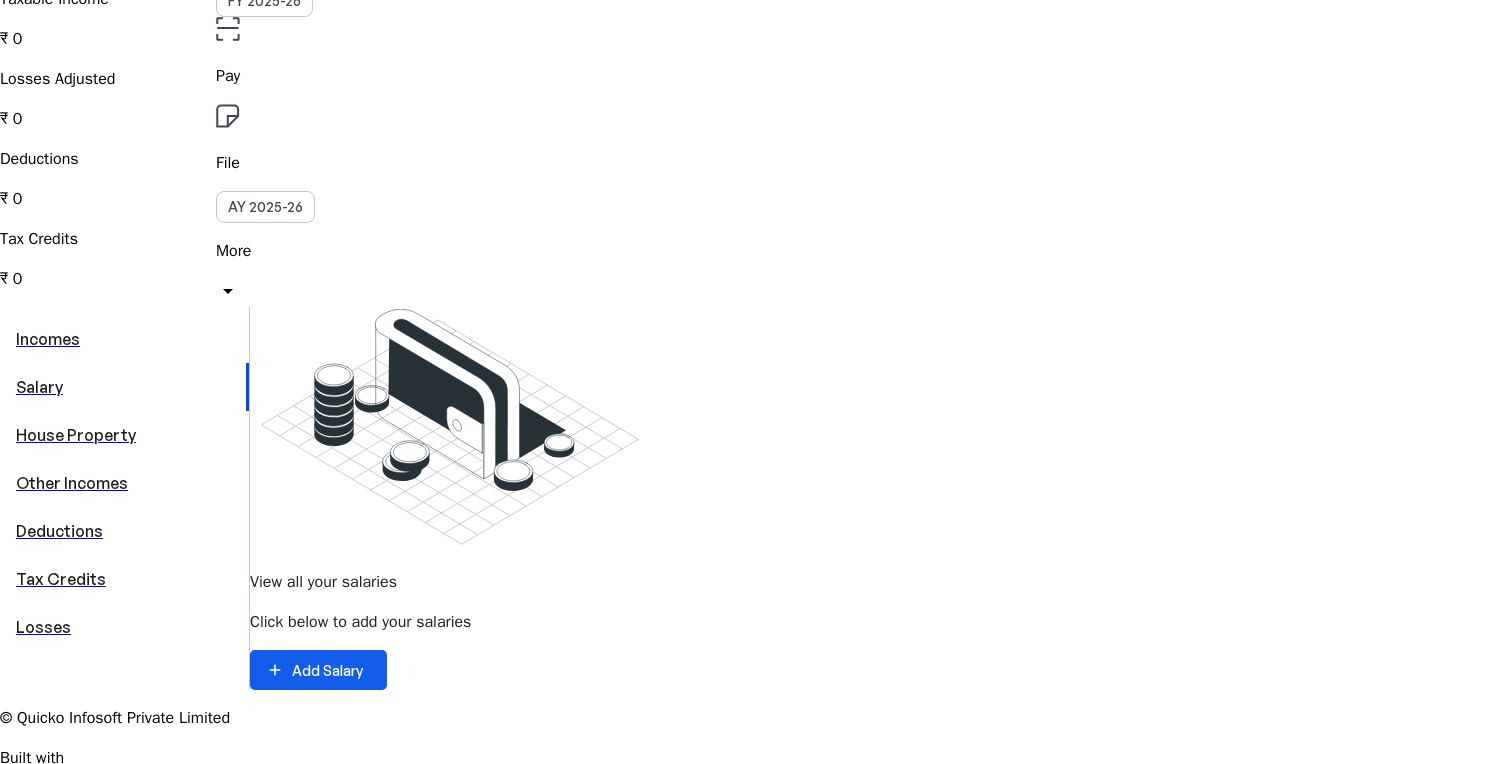 click on "Add Salary" at bounding box center (327, 670) 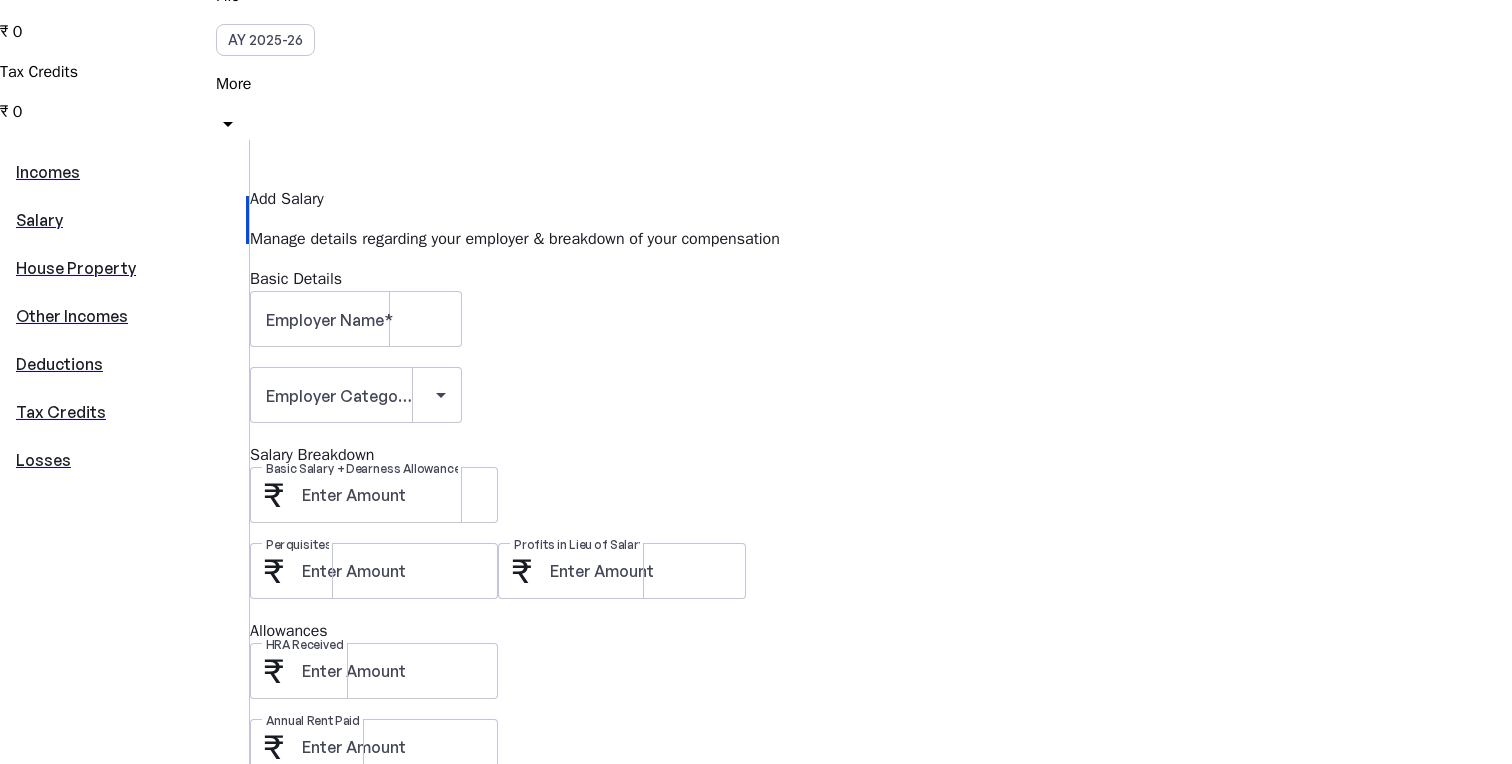 scroll, scrollTop: 0, scrollLeft: 0, axis: both 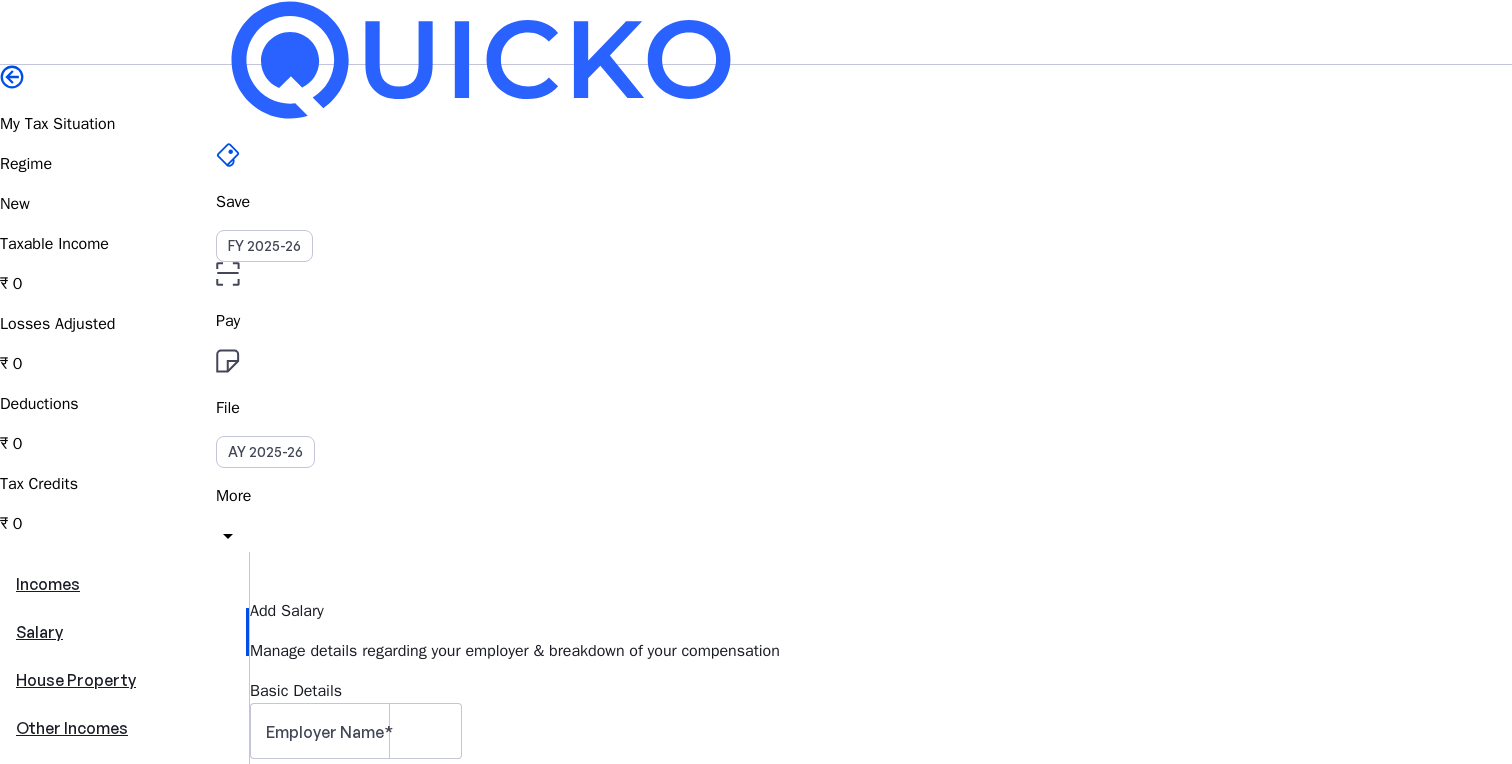 click on "House Property" at bounding box center (124, 680) 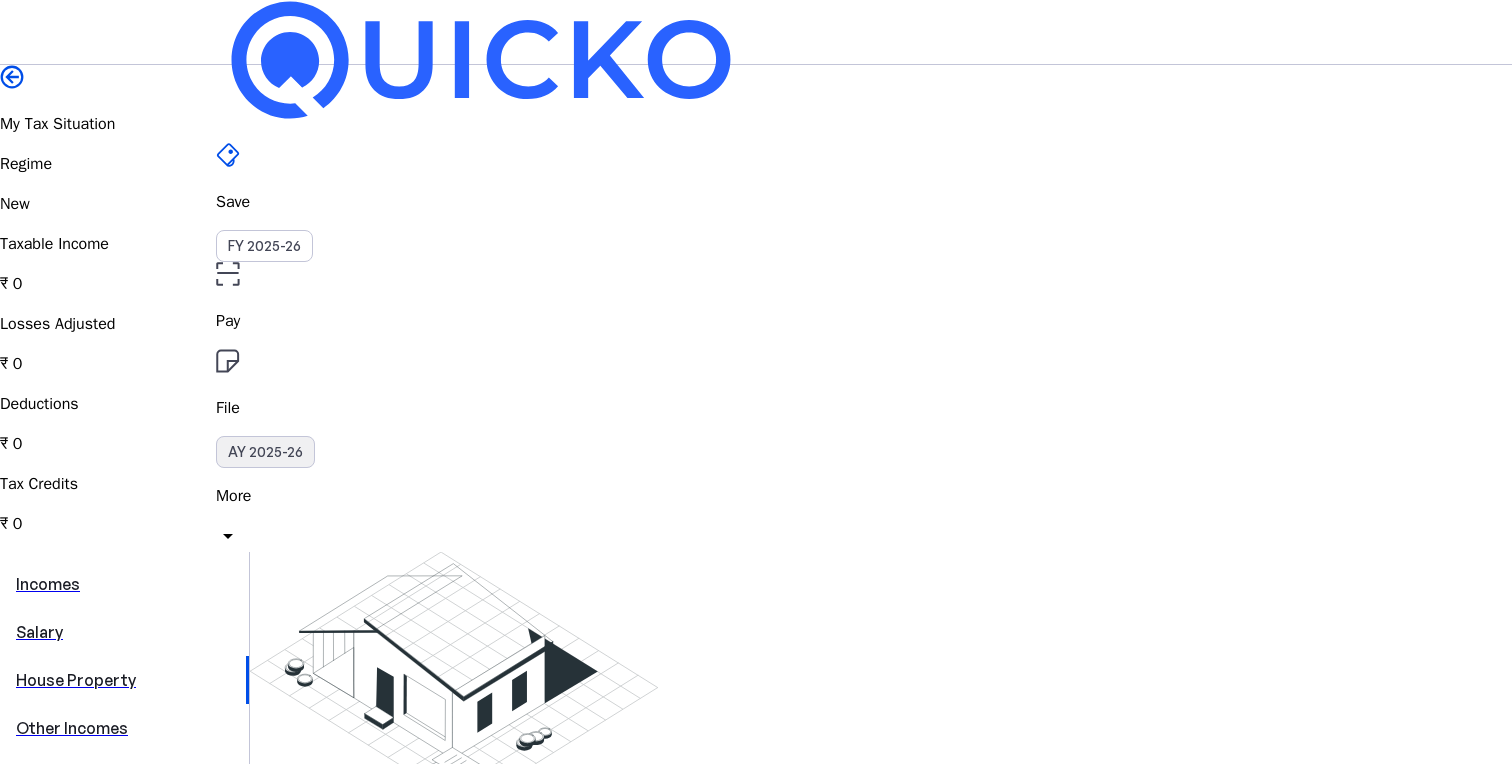 click on "AY 2025-26" at bounding box center (265, 452) 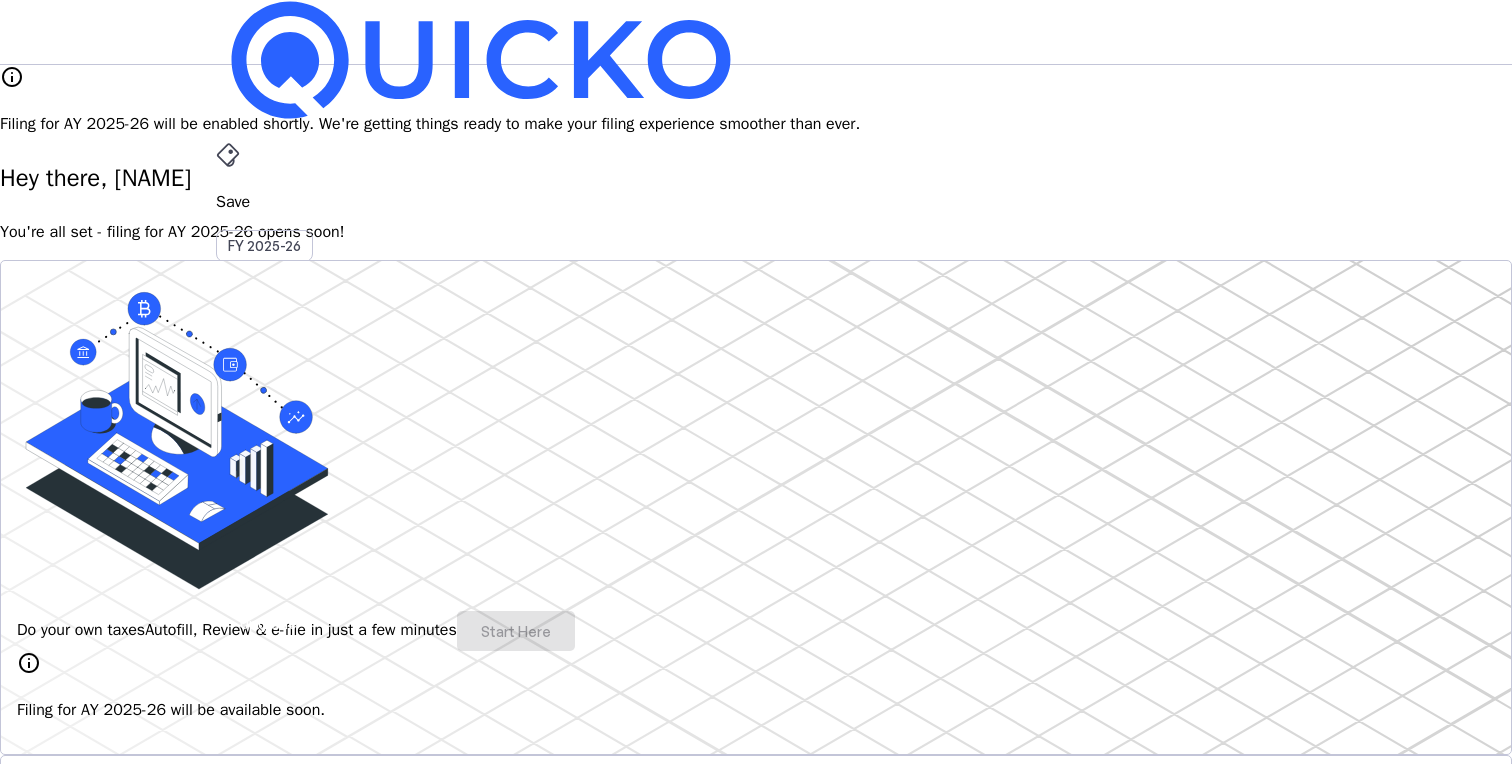 click on "More" at bounding box center (756, 496) 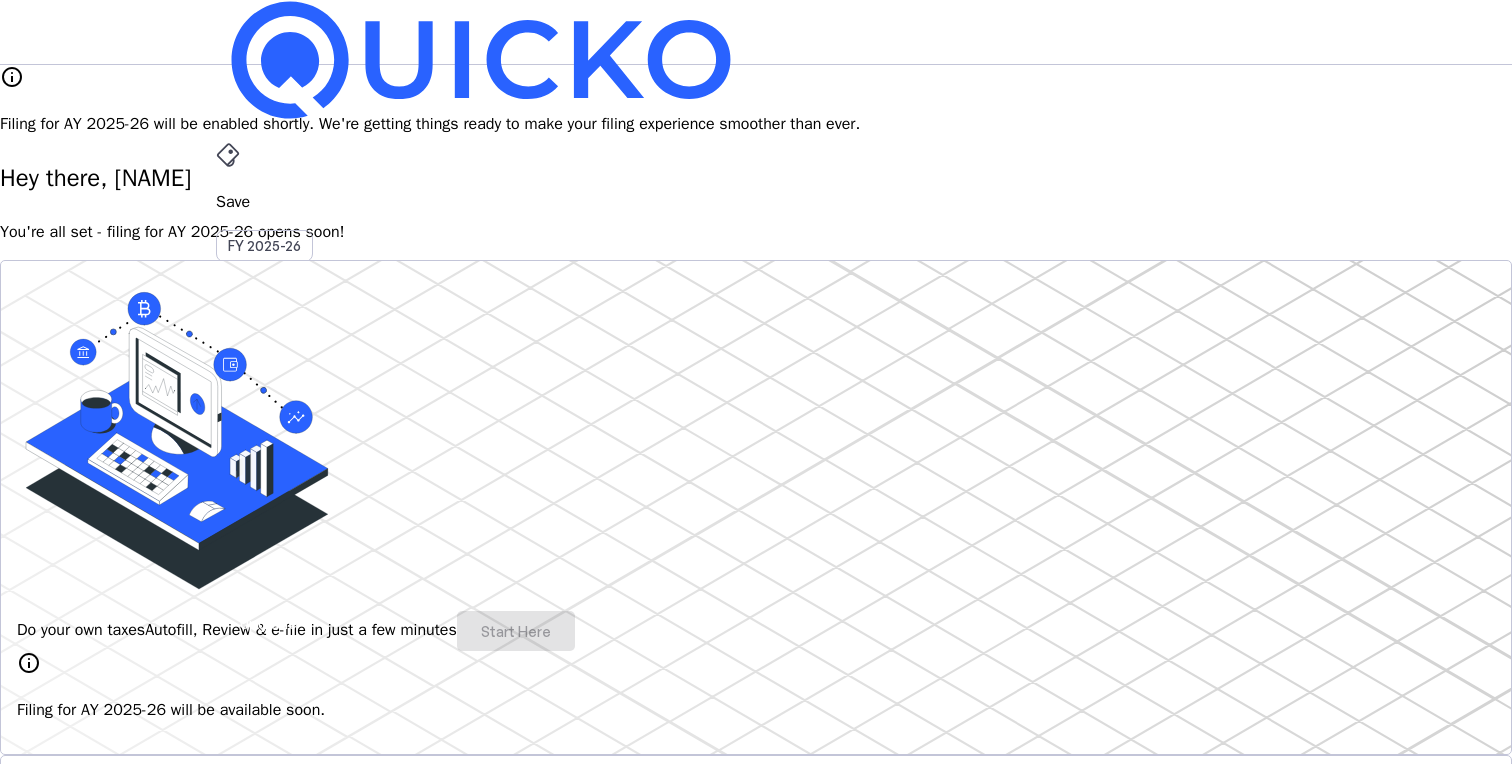 click on "Upgrade" at bounding box center [268, 623] 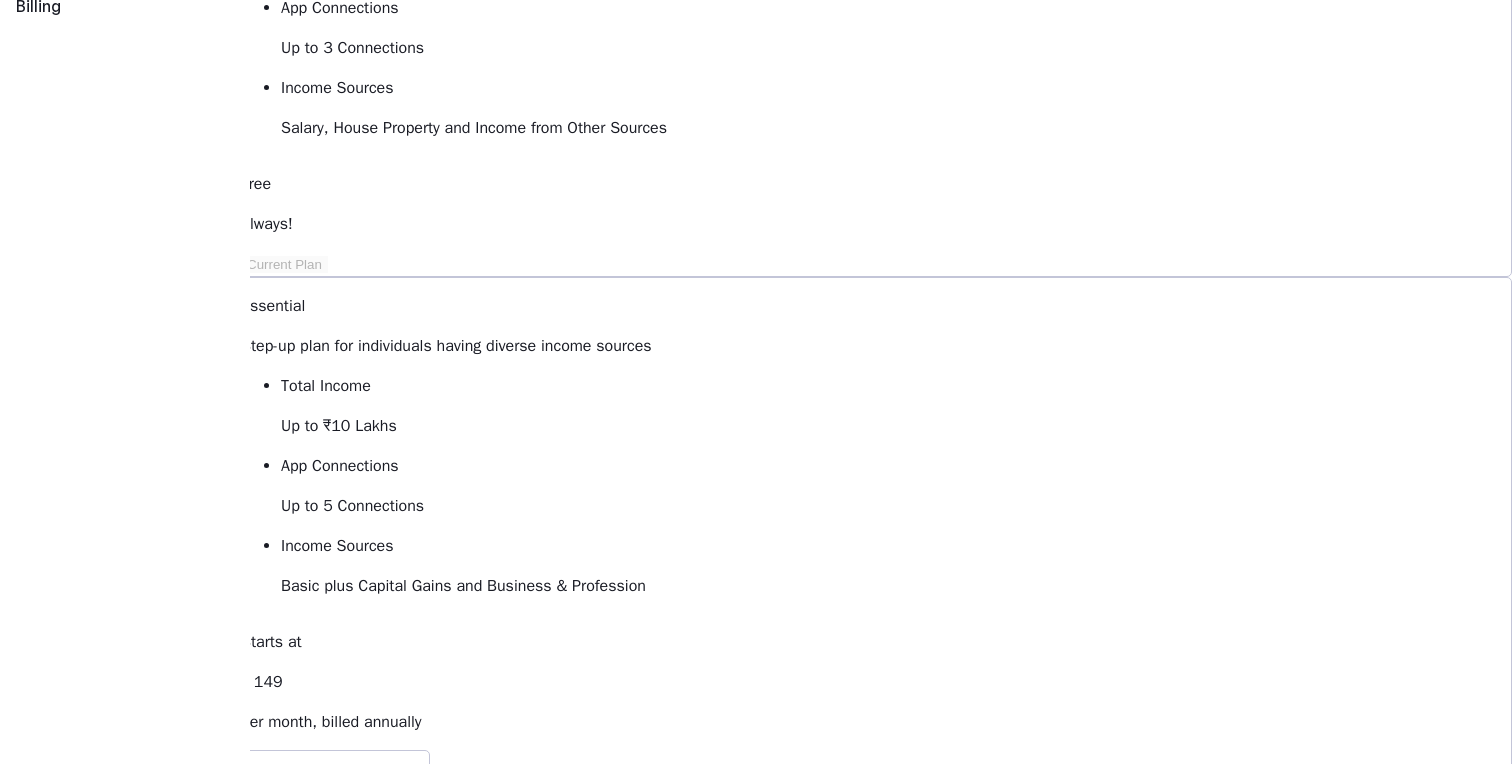 scroll, scrollTop: 173, scrollLeft: 0, axis: vertical 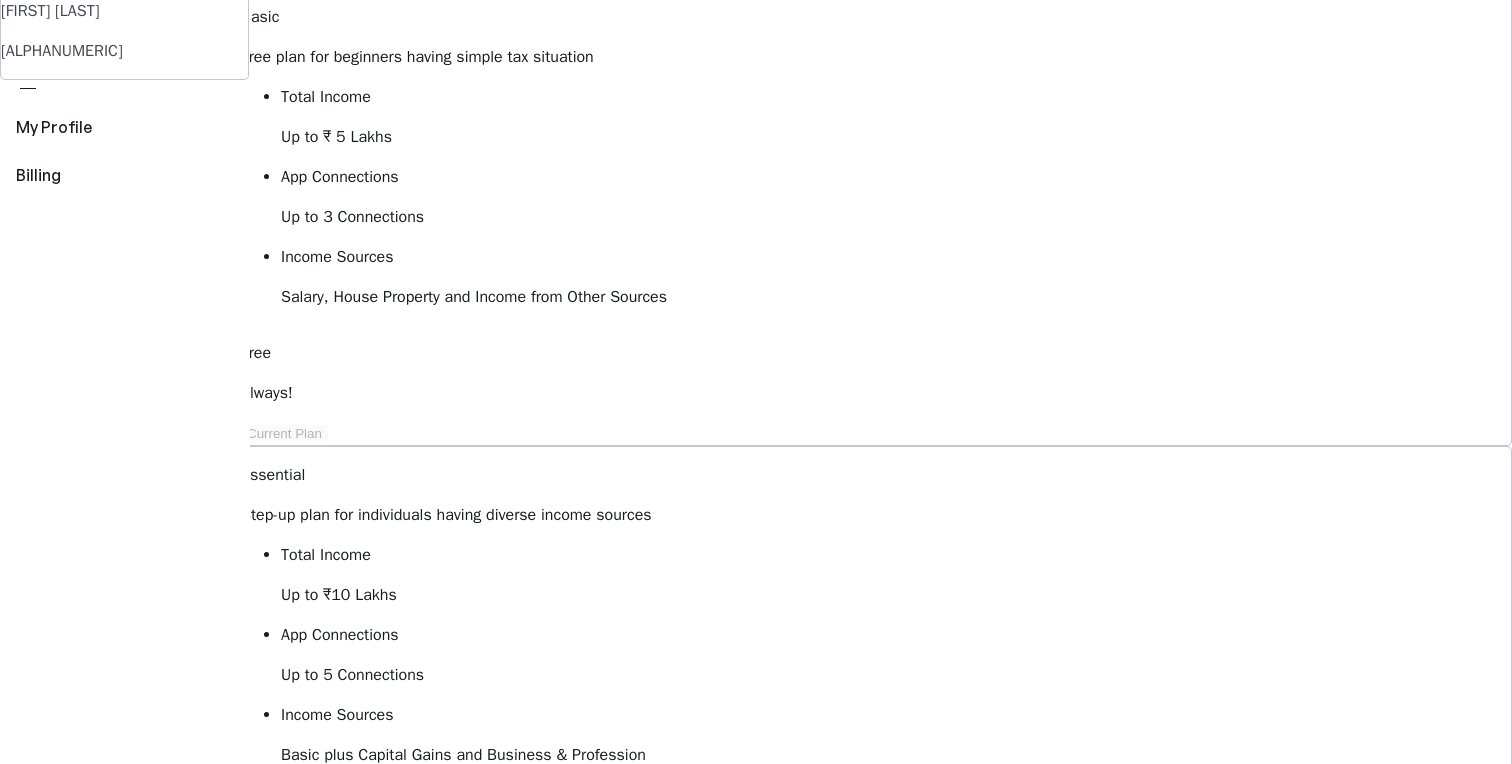 click on "View Comparison" at bounding box center [298, 1534] 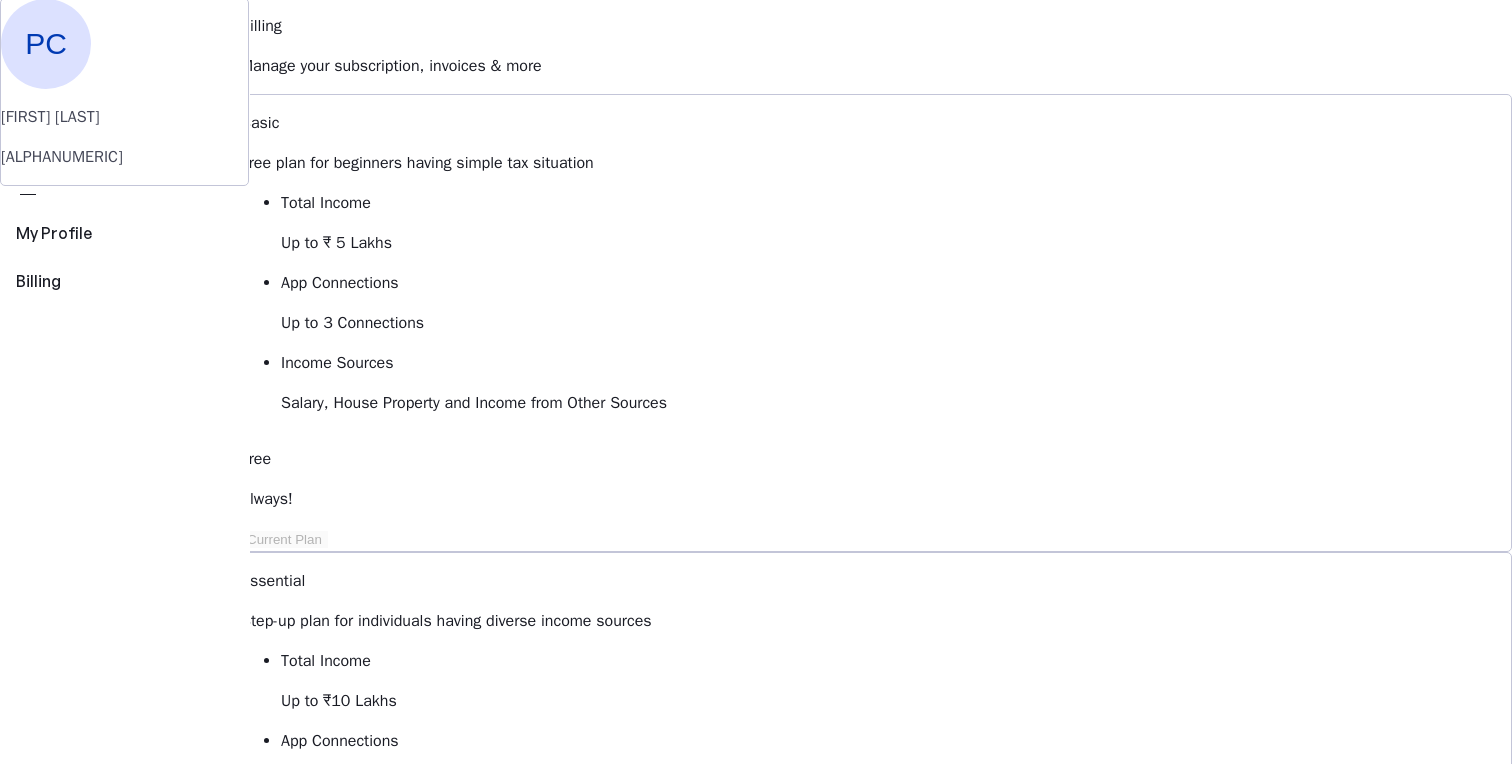 scroll, scrollTop: 78, scrollLeft: 0, axis: vertical 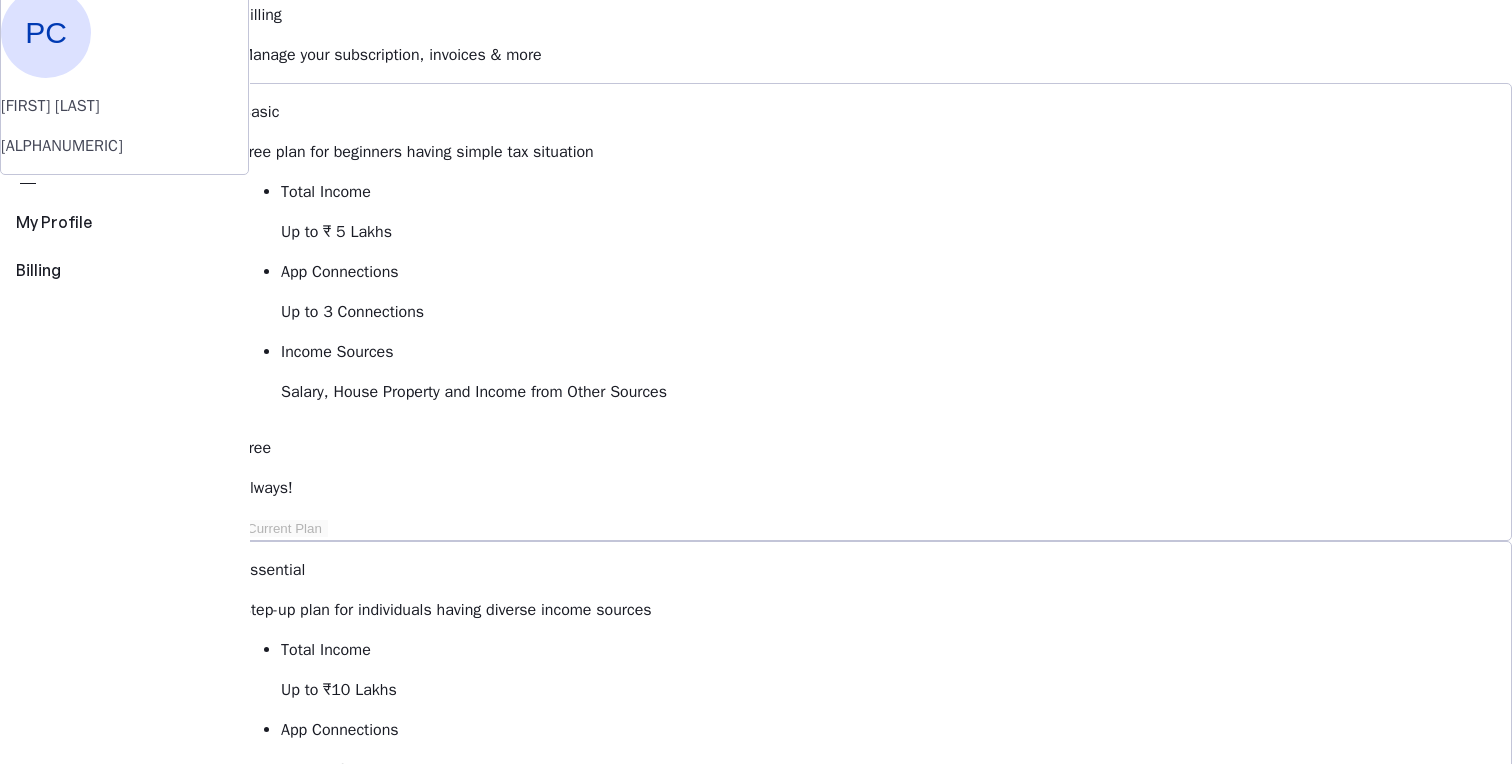 click on "Upgrade to Elite" at bounding box center [319, 1588] 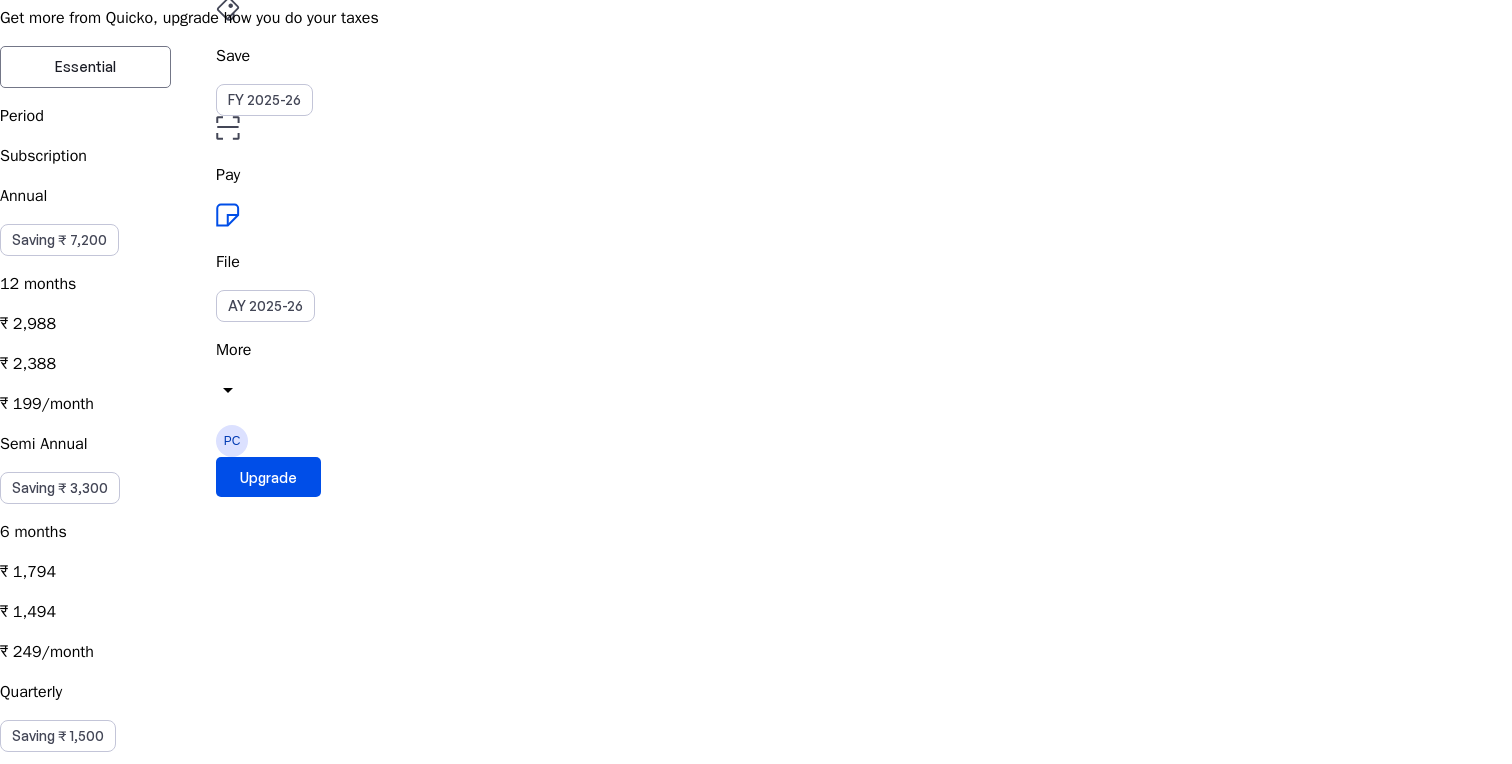 scroll, scrollTop: 155, scrollLeft: 0, axis: vertical 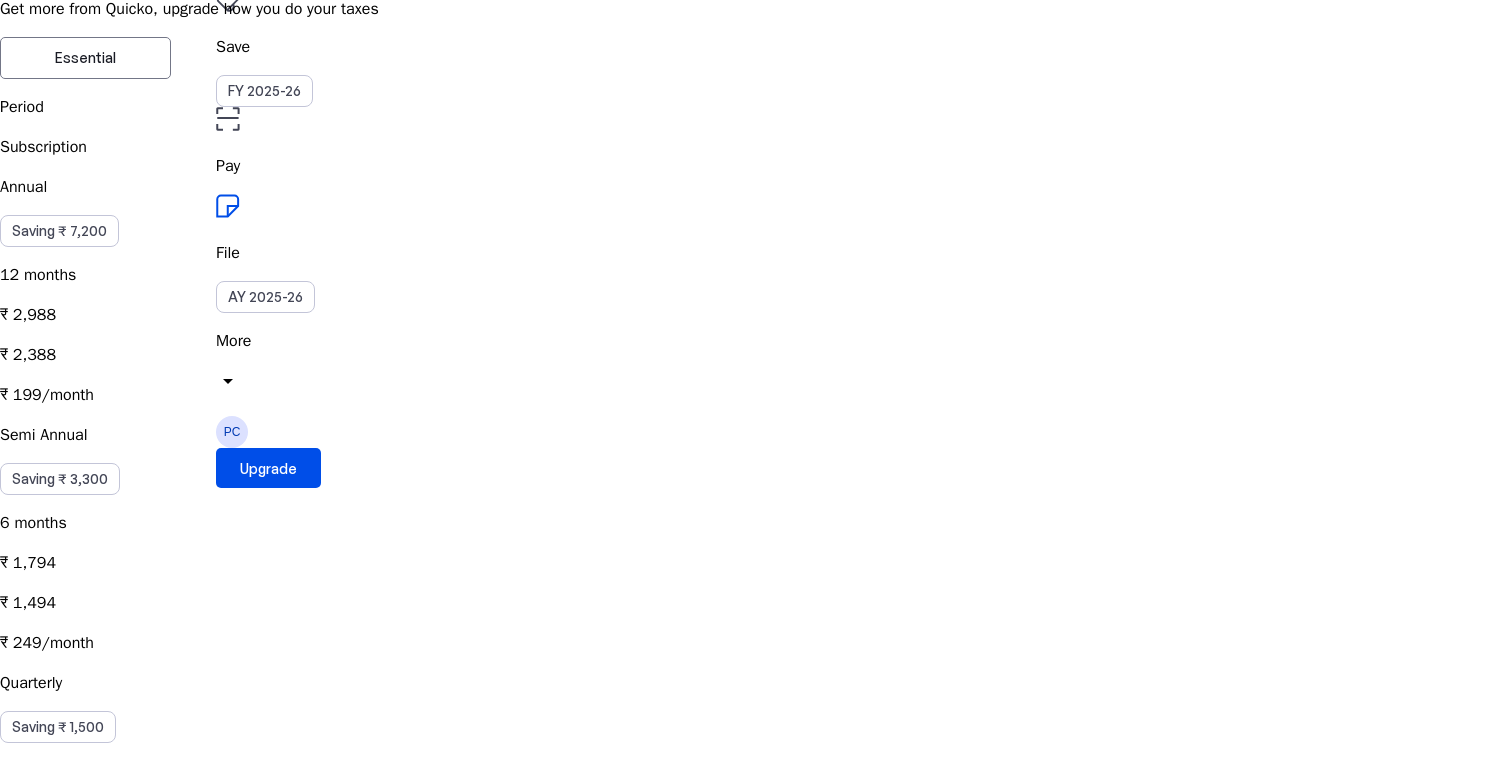 click on "₹ 299/month" at bounding box center (756, 603) 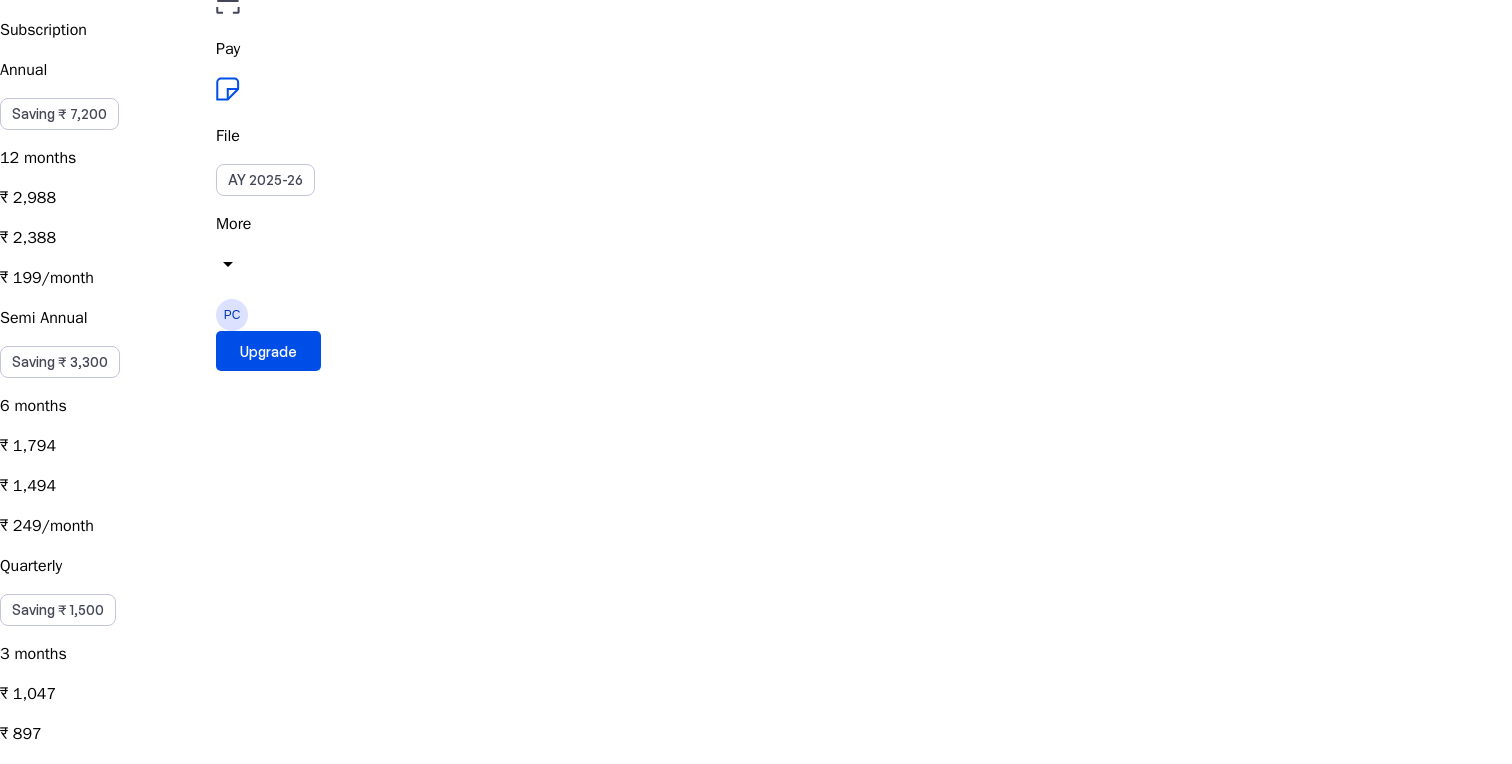 scroll, scrollTop: 273, scrollLeft: 0, axis: vertical 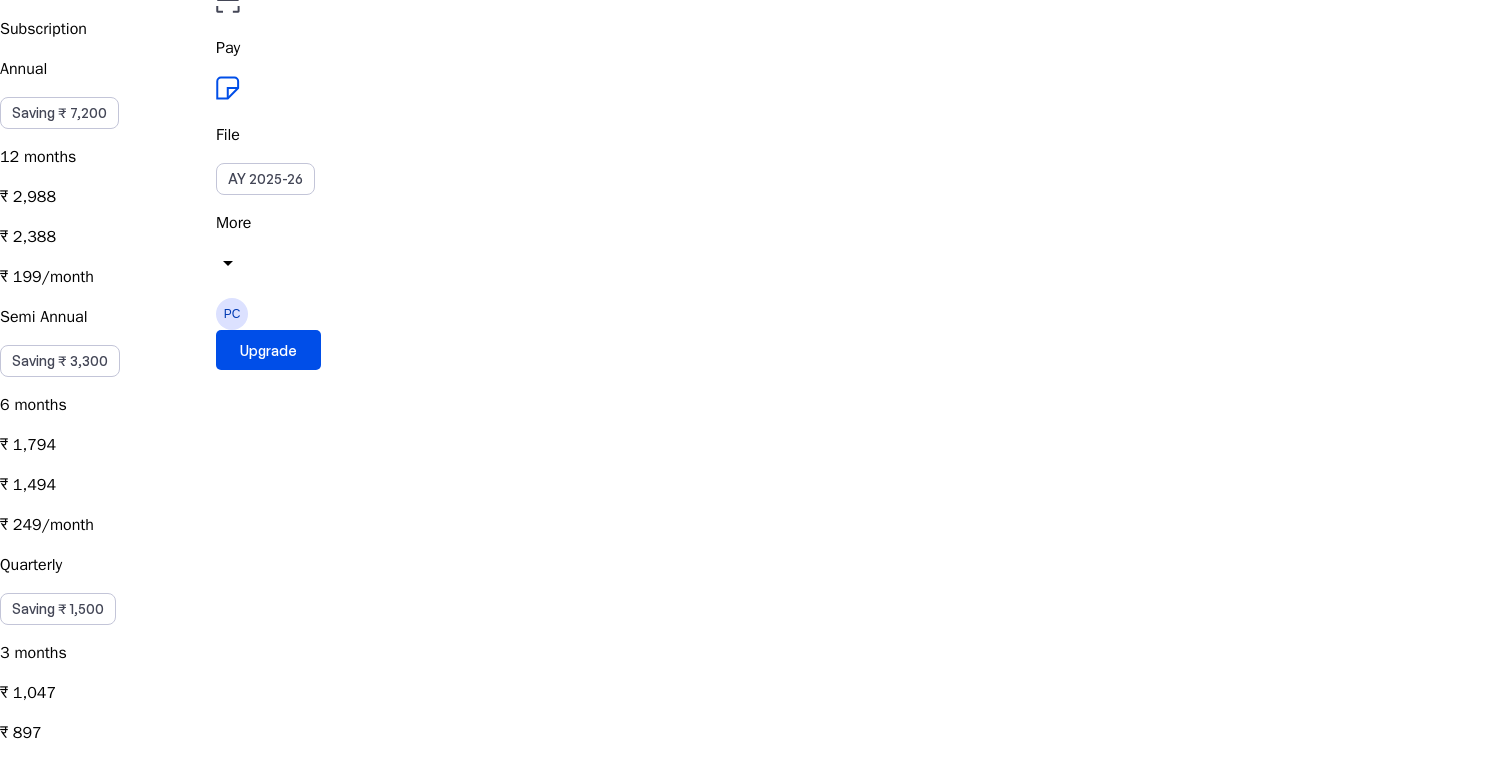 click on "₹ 899  ₹ 799" at bounding box center [756, 237] 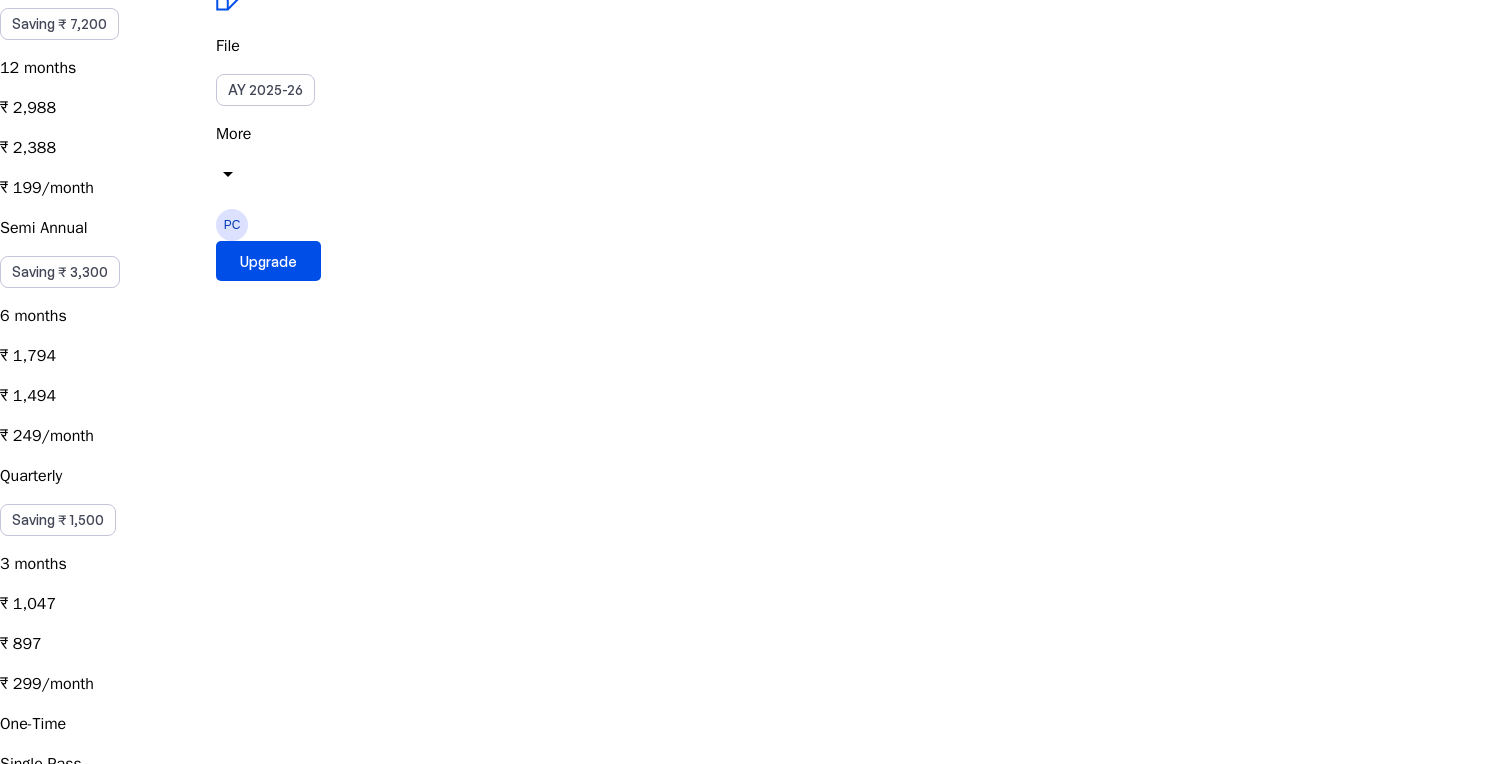 scroll, scrollTop: 165, scrollLeft: 0, axis: vertical 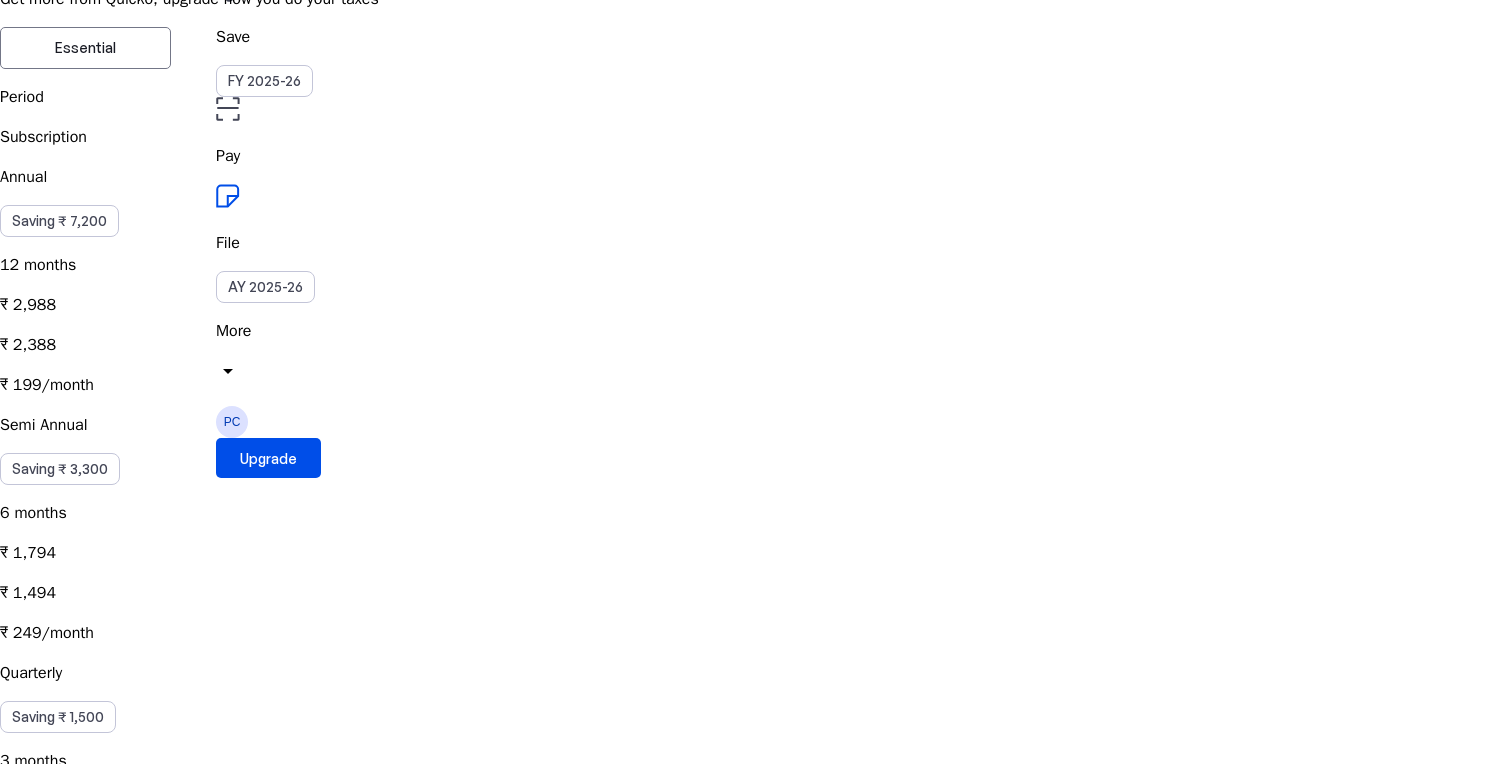 click on "₹ 1,047   ₹ 897  ₹ 299/month" at bounding box center (756, 345) 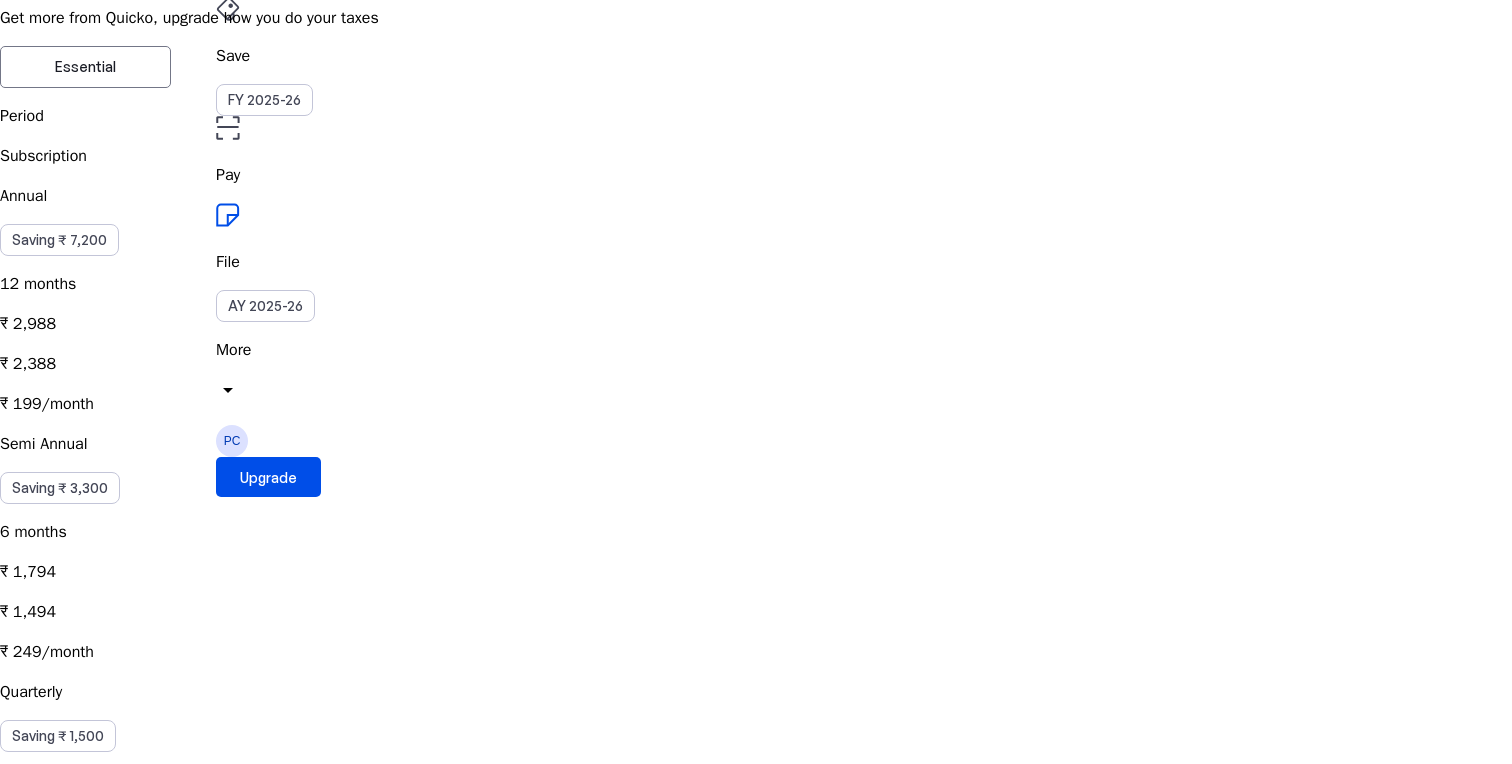scroll, scrollTop: 0, scrollLeft: 0, axis: both 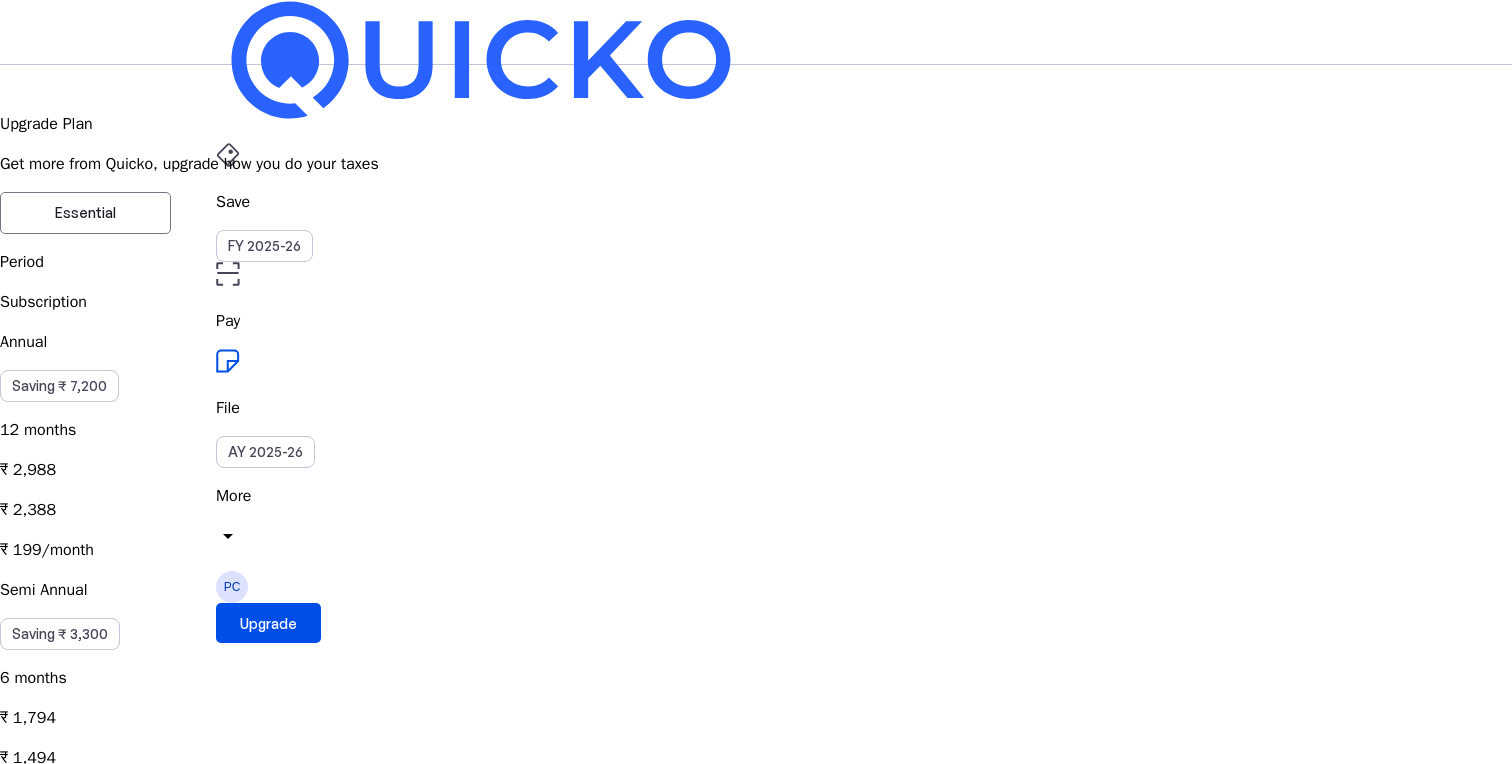 click on "Save FY 2025-26  Pay   File AY 2025-26  More  arrow_drop_down  PC   Upgrade" at bounding box center (756, 32) 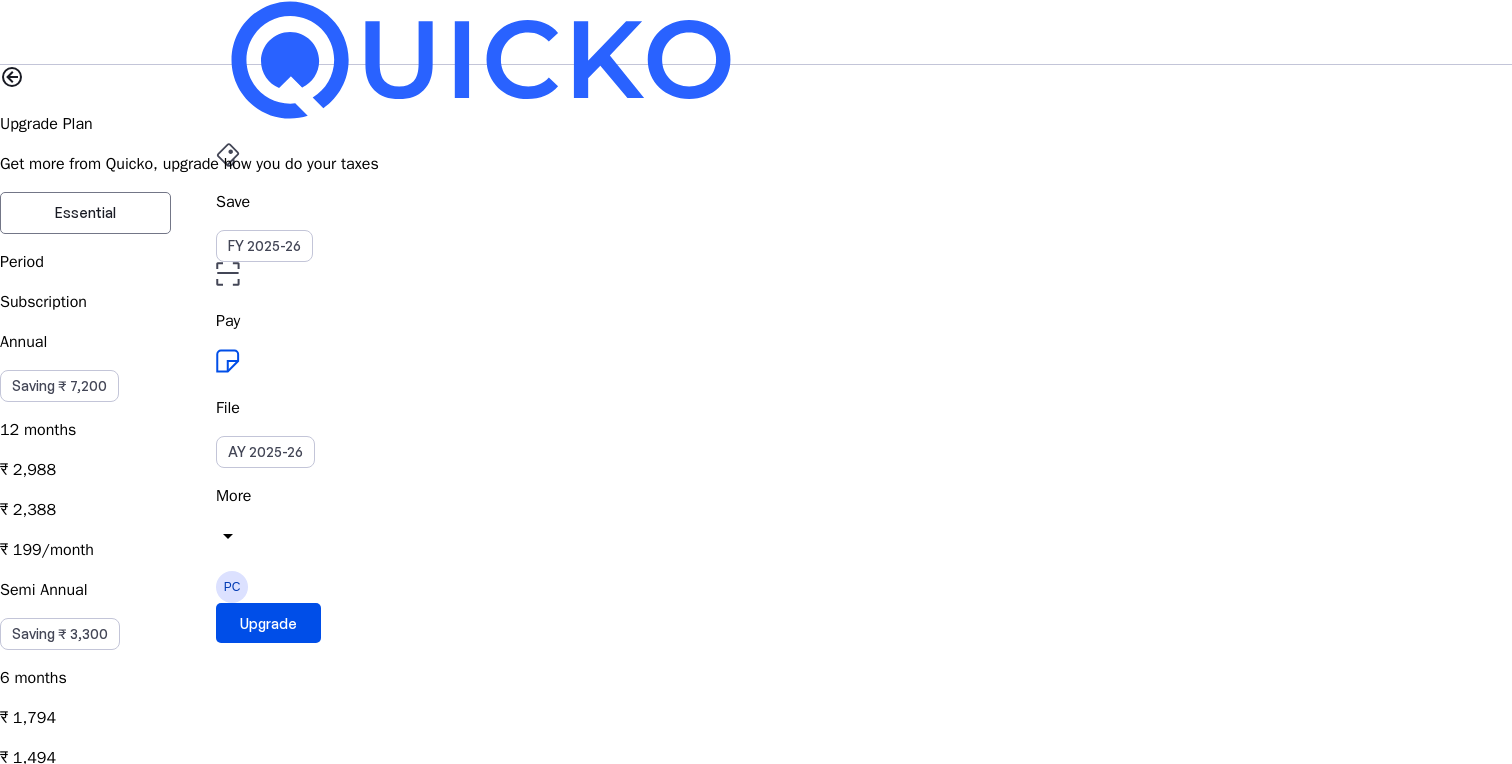 click at bounding box center (481, 60) 